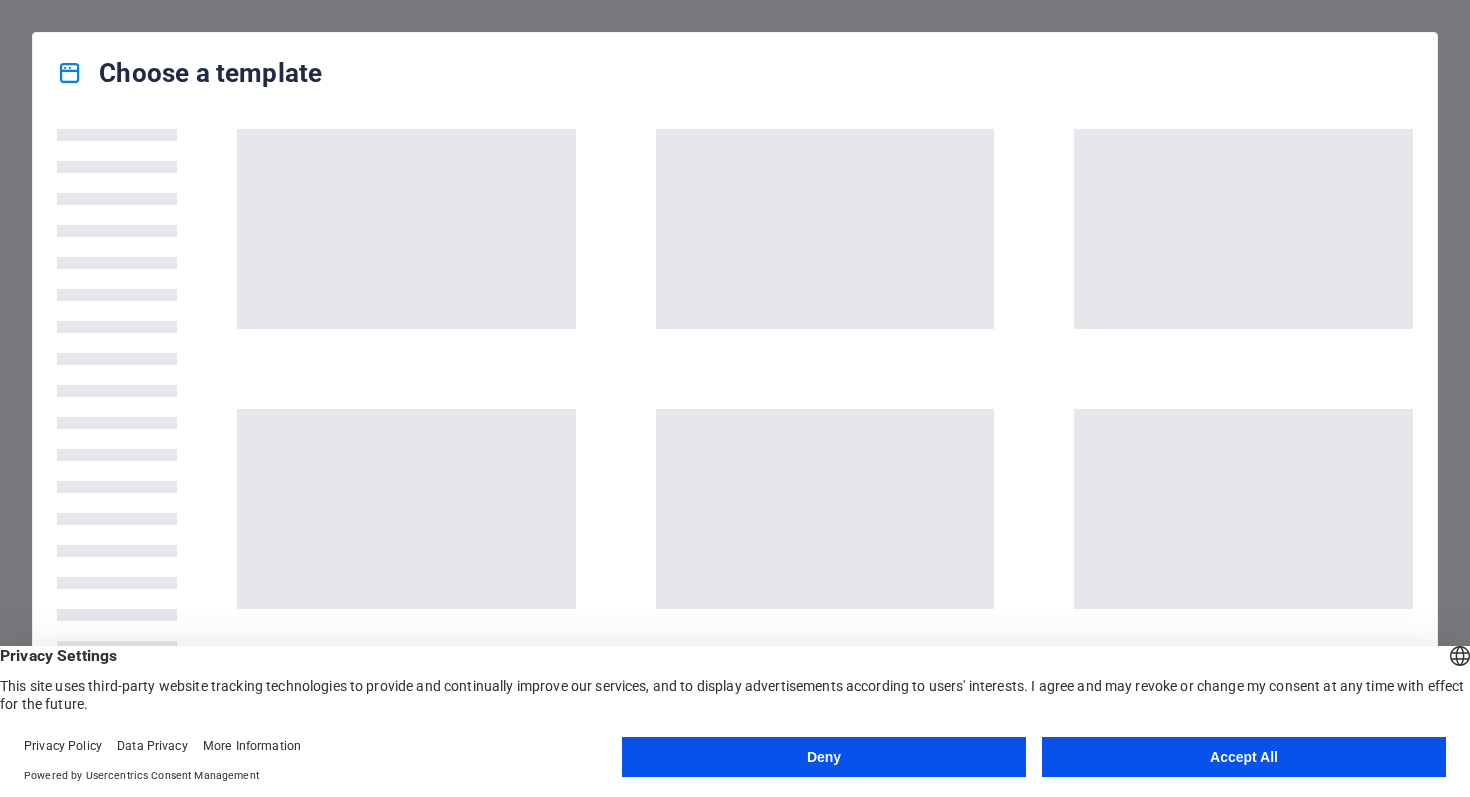 scroll, scrollTop: 0, scrollLeft: 0, axis: both 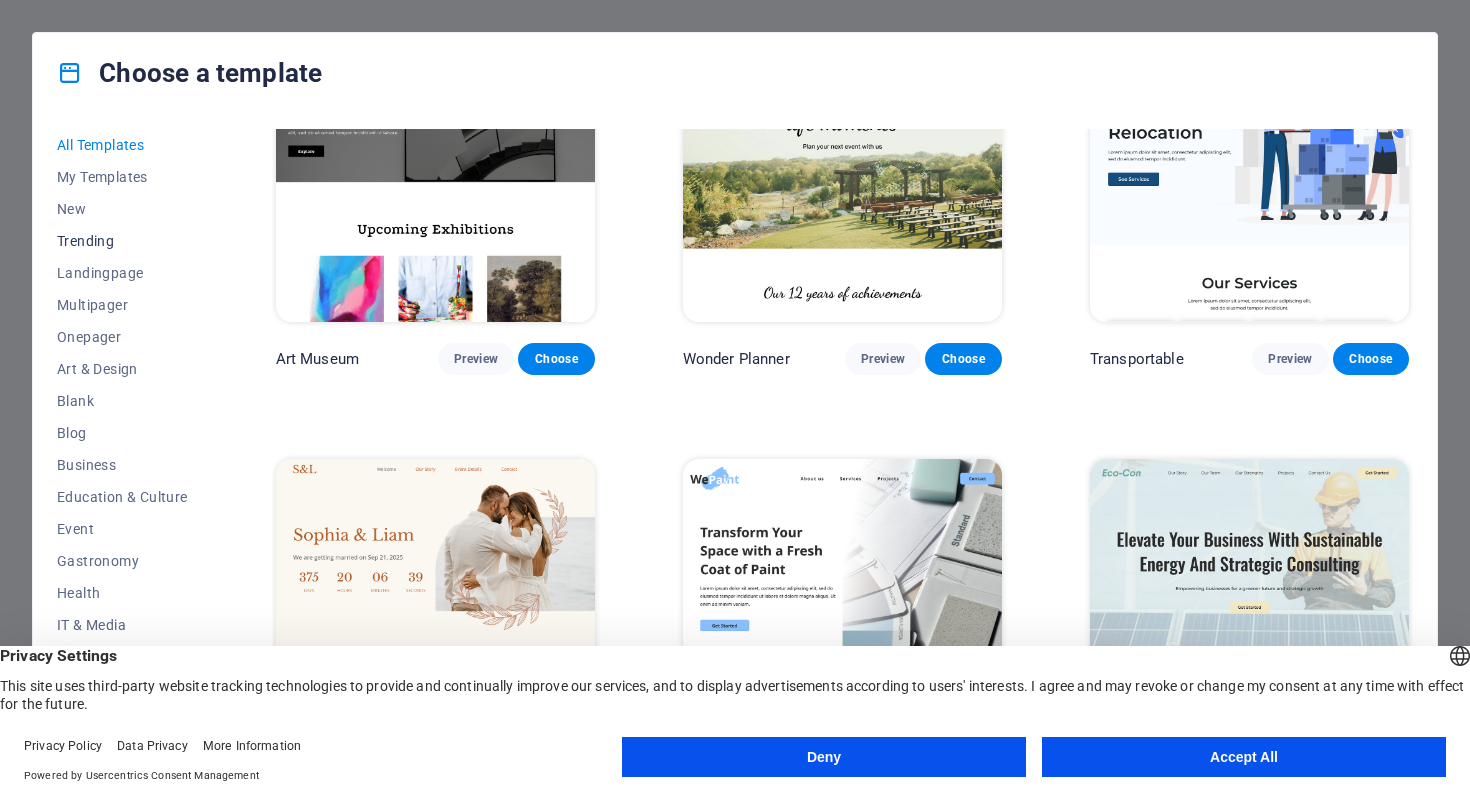 click on "Trending" at bounding box center [122, 241] 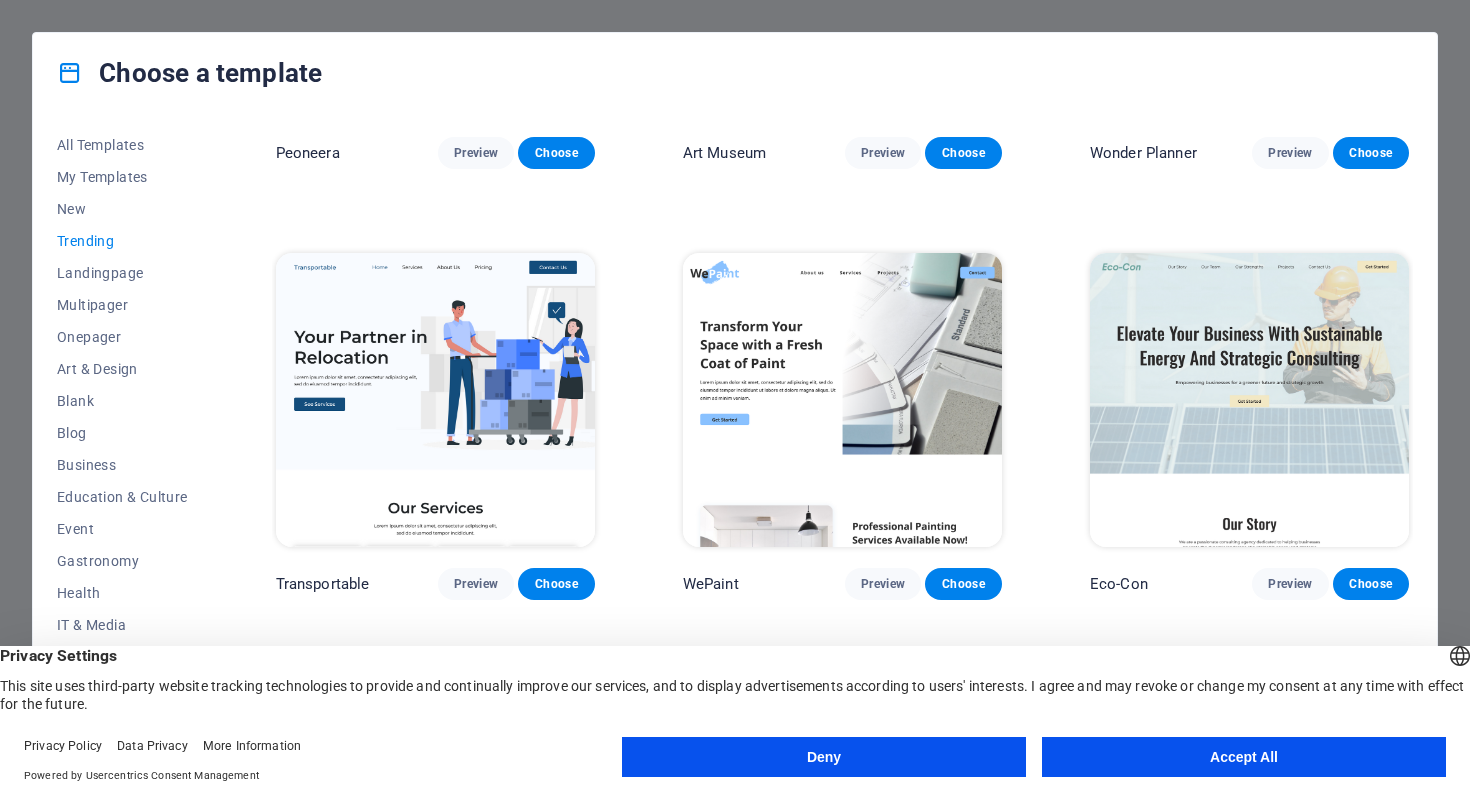 scroll, scrollTop: 324, scrollLeft: 0, axis: vertical 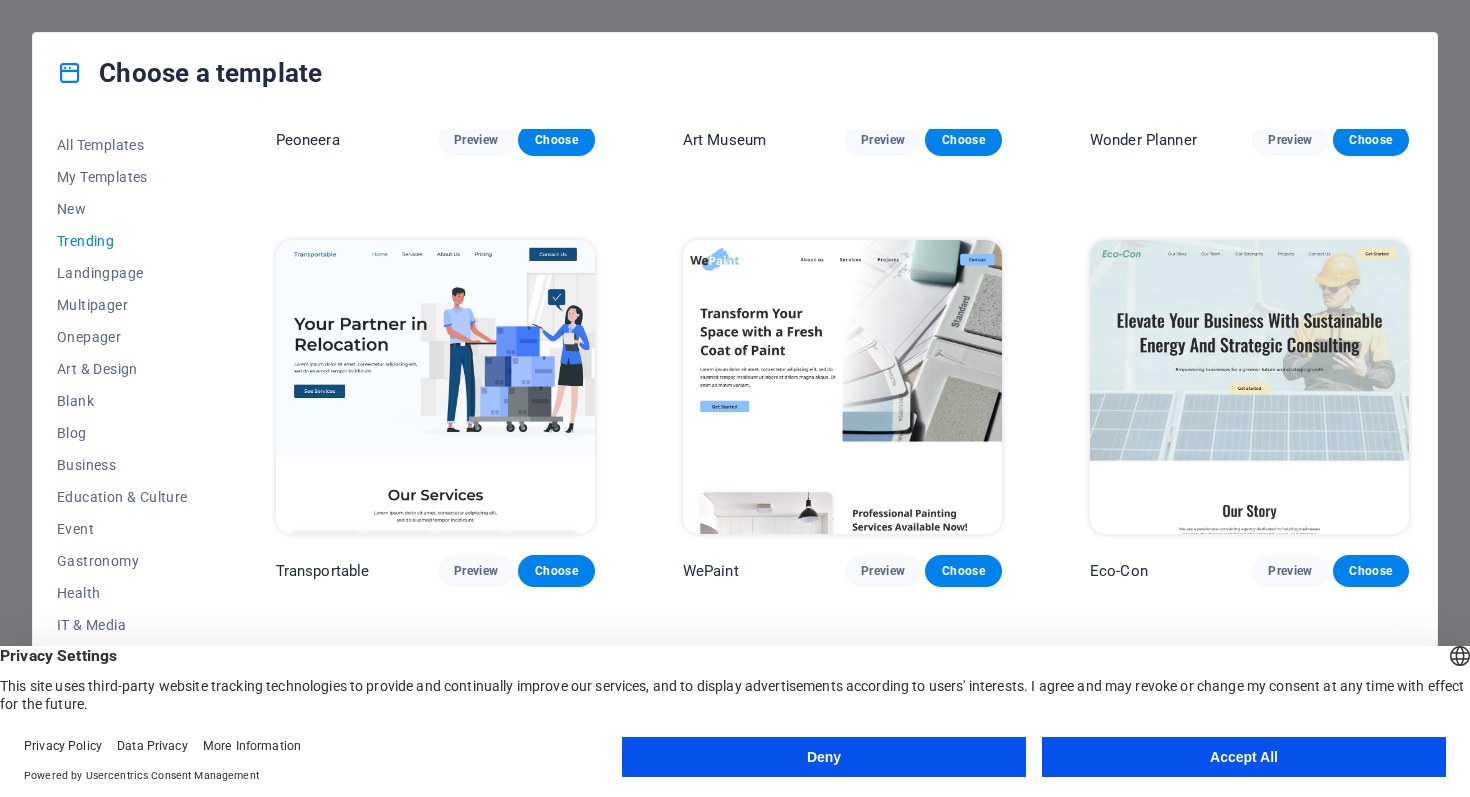 click on "Accept All" at bounding box center (1244, 757) 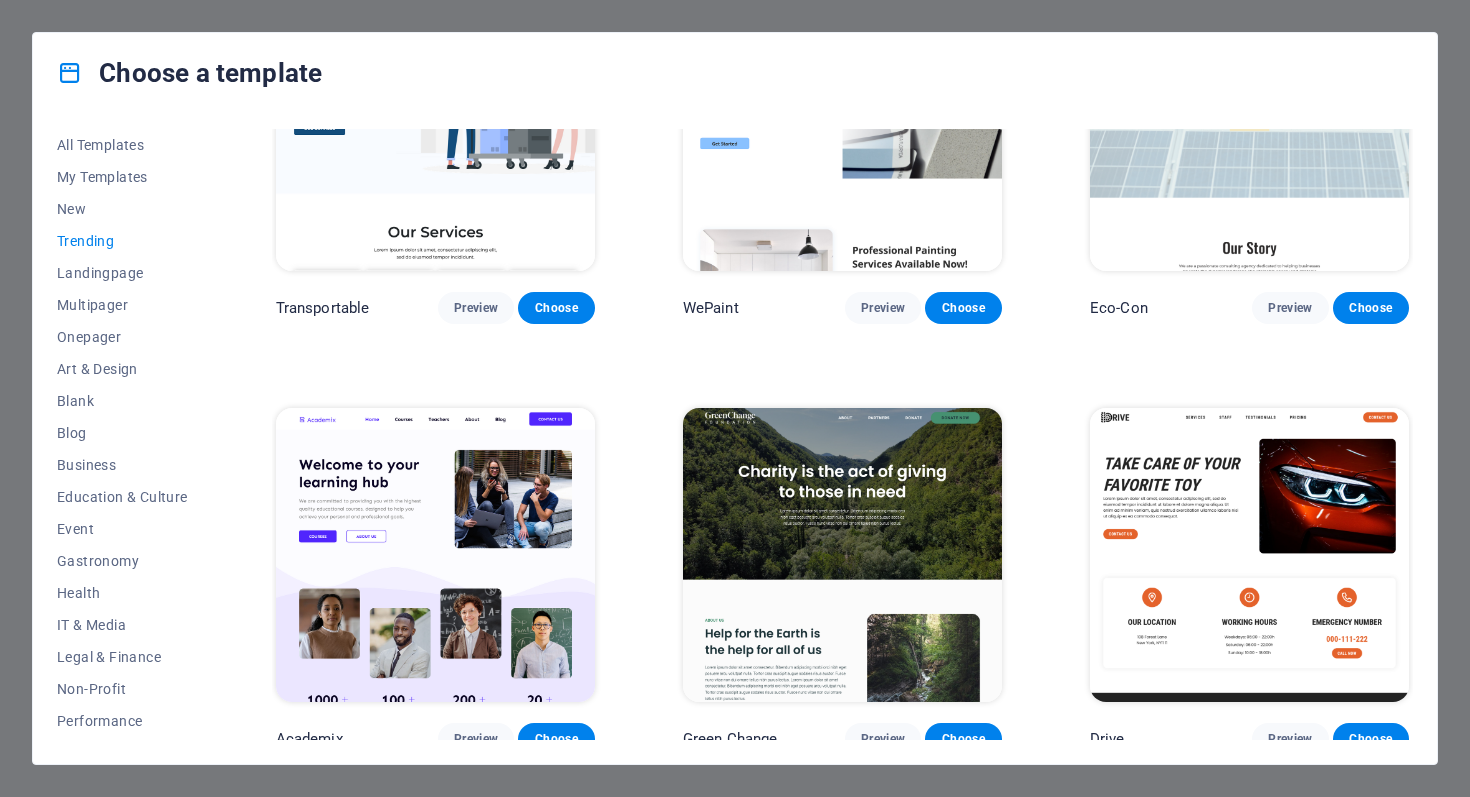 scroll, scrollTop: 766, scrollLeft: 0, axis: vertical 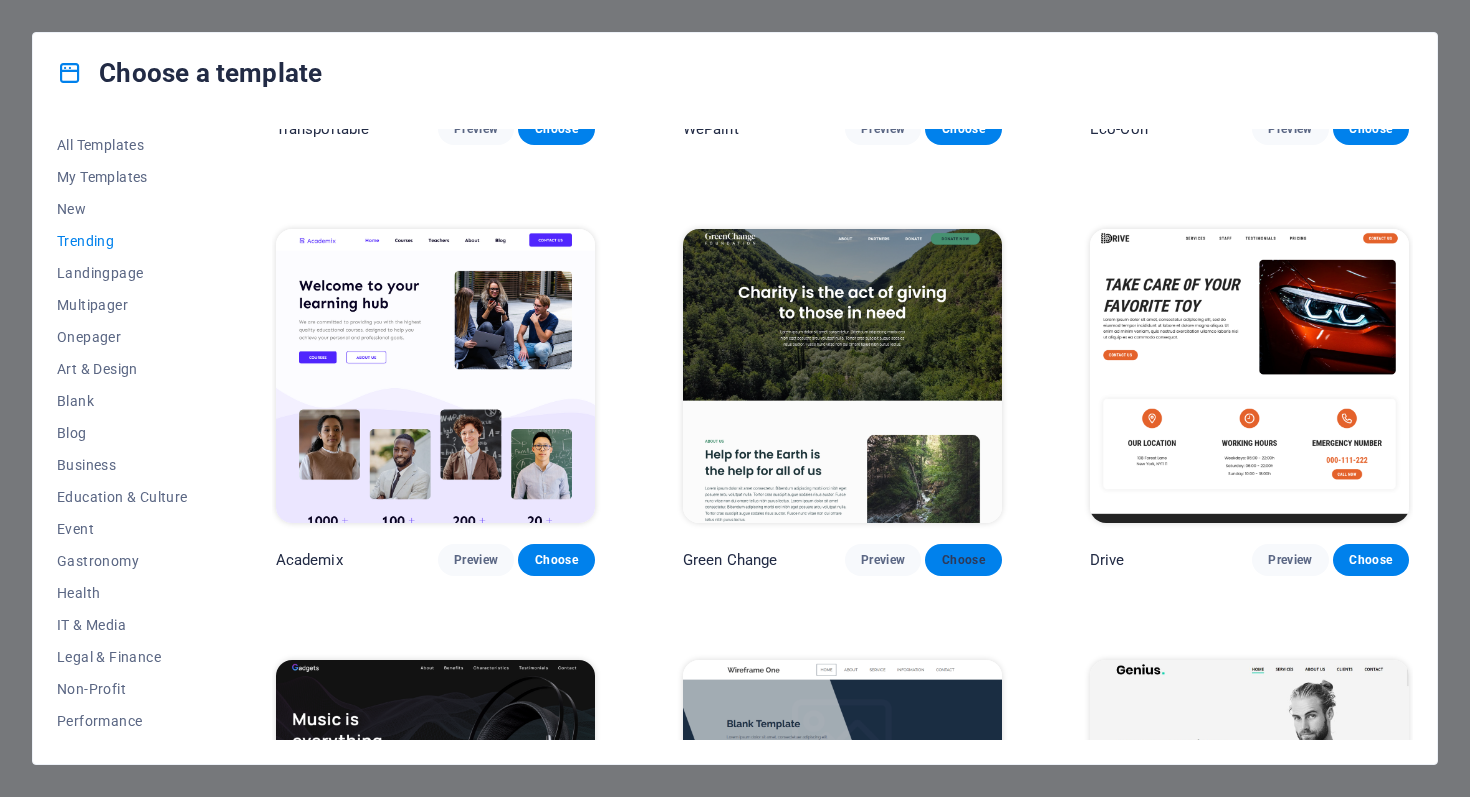 click on "Choose" at bounding box center [963, 560] 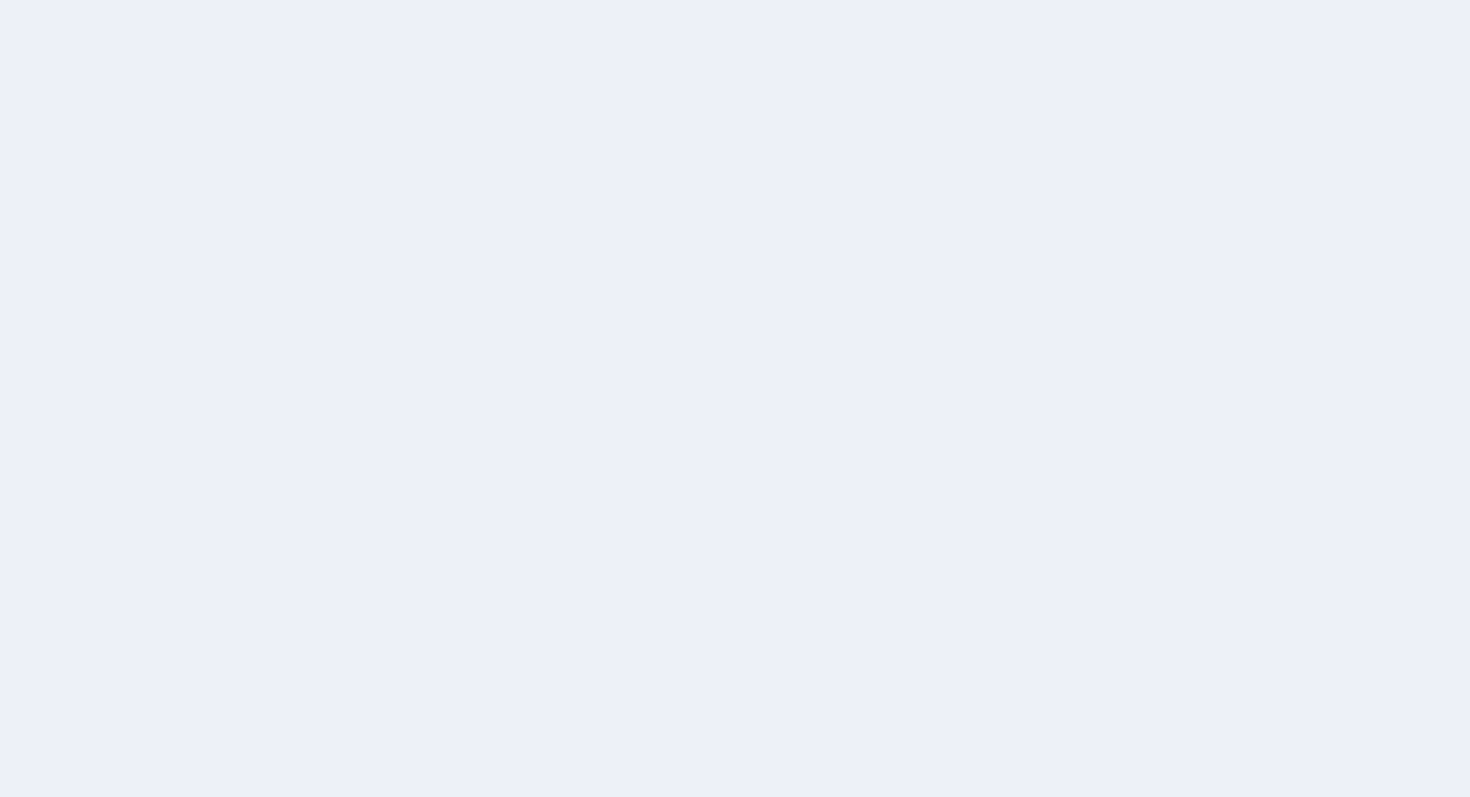 scroll, scrollTop: 0, scrollLeft: 0, axis: both 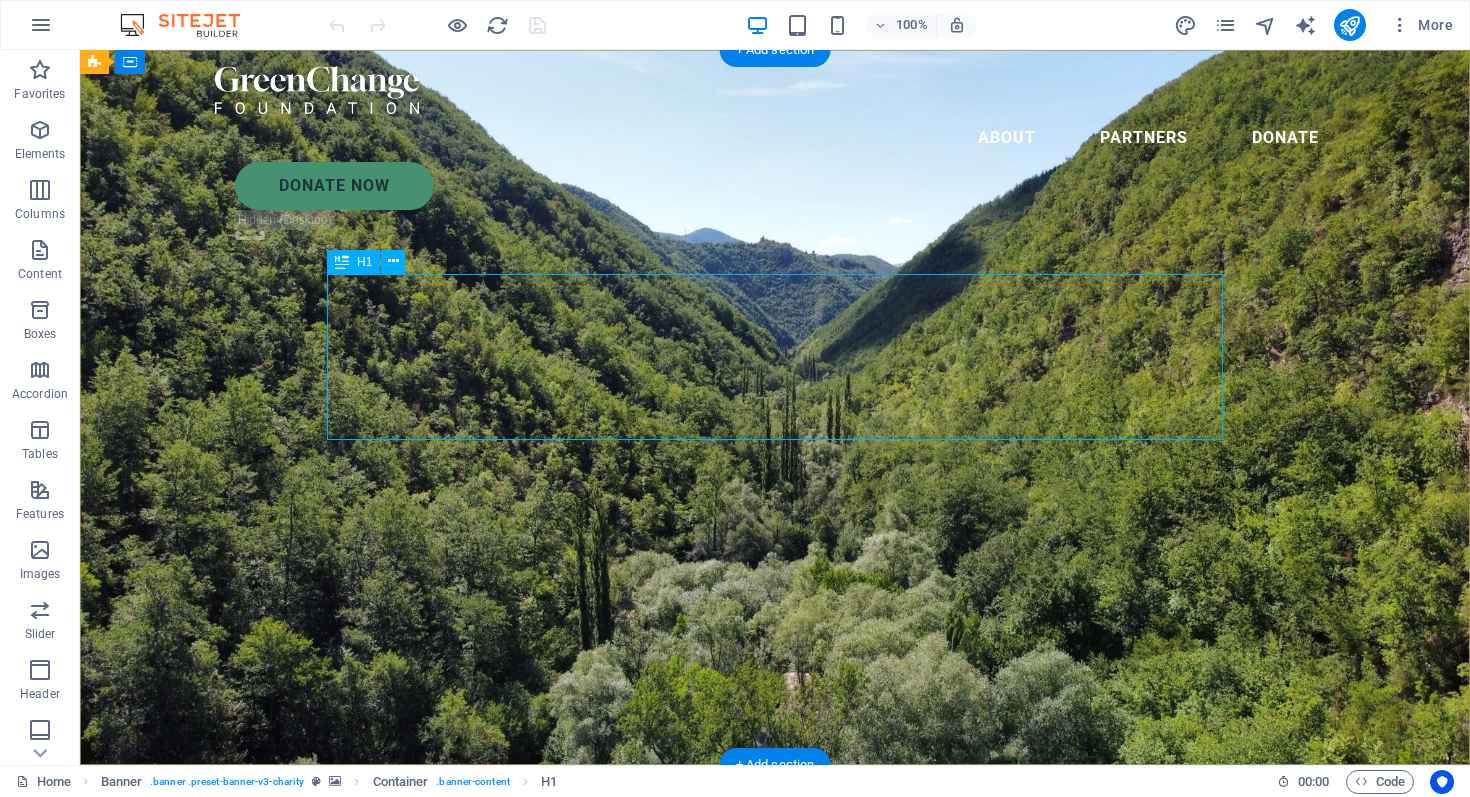 click on "Charity is the act of giving to those in need" at bounding box center (775, 928) 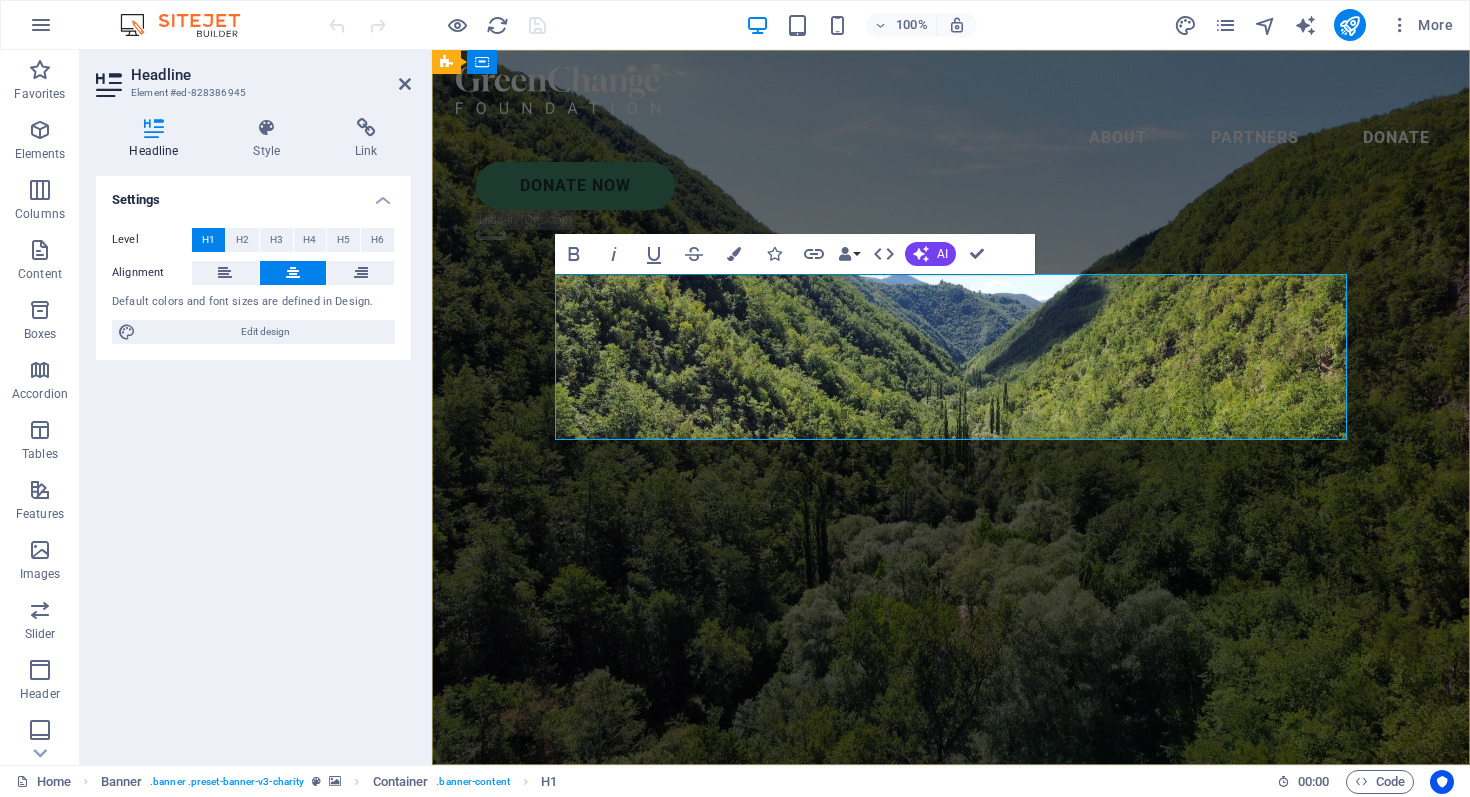 type 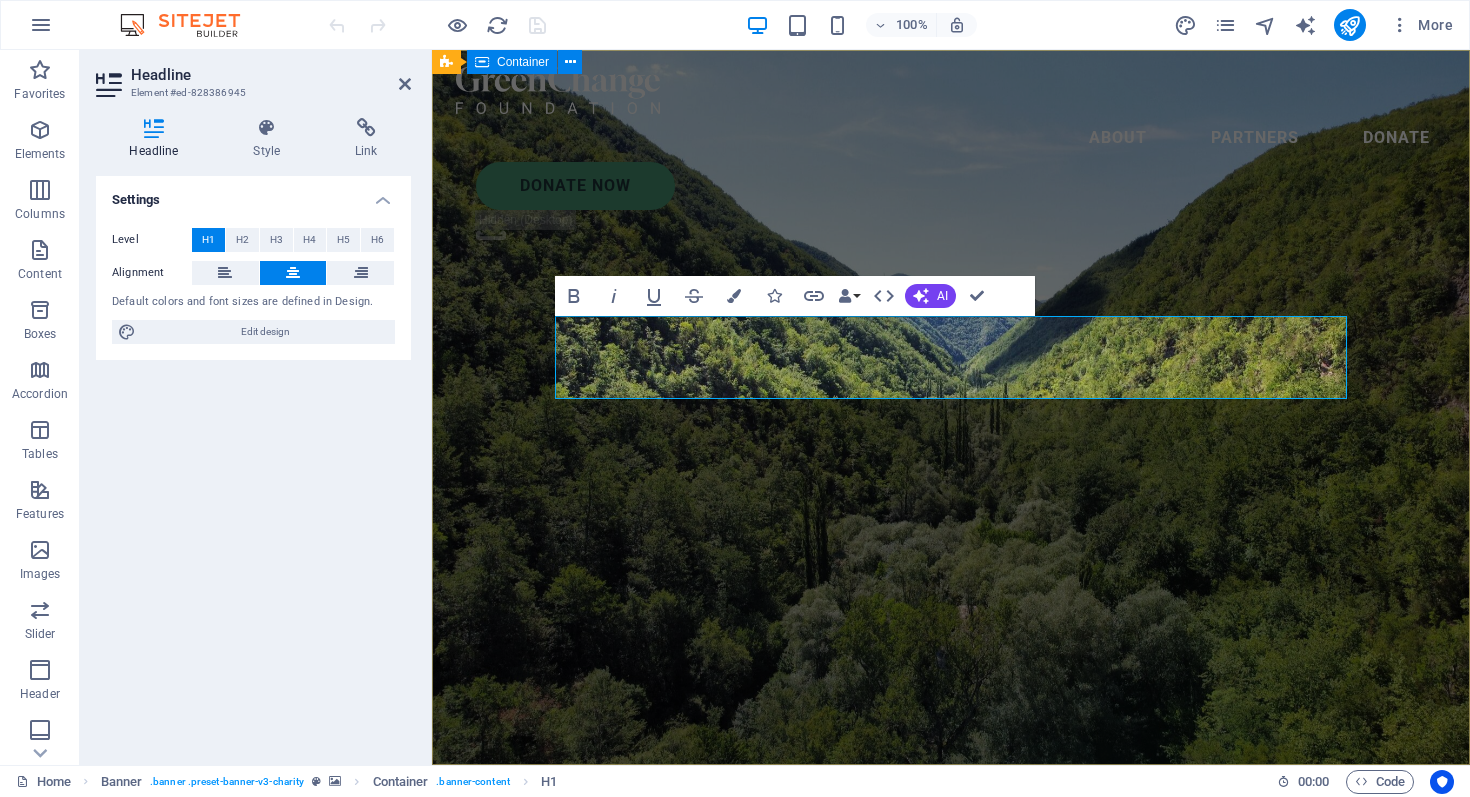 click on "Felix Fish Finger Lorem ipsum dolor sit amet consectetur. Bibendum adipiscing morbi orci nibh eget posuere arcu volutpat nulla. Tortor cras suscipit augue sodales risus auctor. Fusce nunc vitae non dui ornare tellus nibh purus lectus." at bounding box center (951, 924) 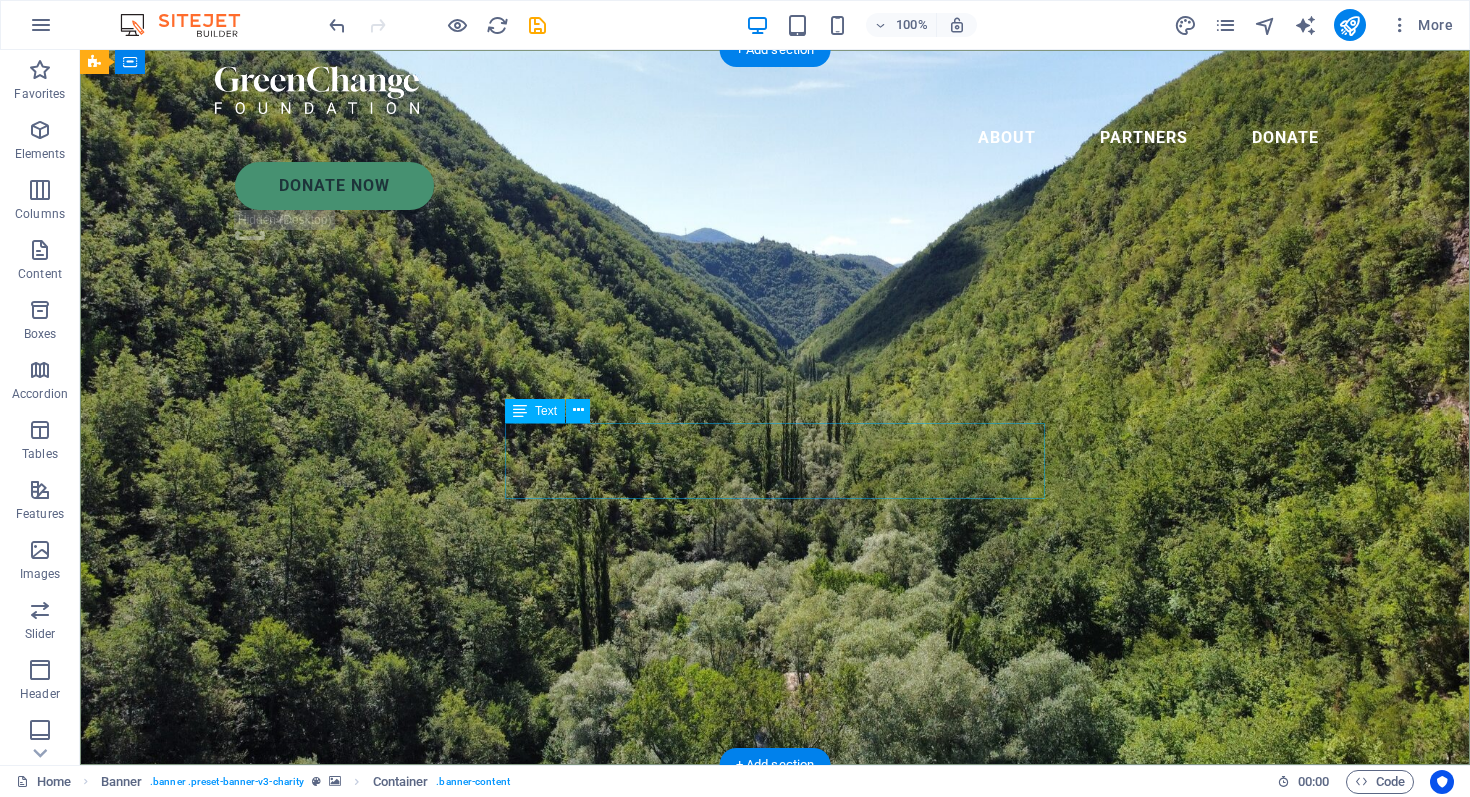 click on "Lorem ipsum dolor sit amet consectetur. Bibendum adipiscing morbi orci nibh eget posuere arcu volutpat nulla. Tortor cras suscipit augue sodales risus auctor. Fusce nunc vitae non dui ornare tellus nibh purus lectus." at bounding box center (775, 977) 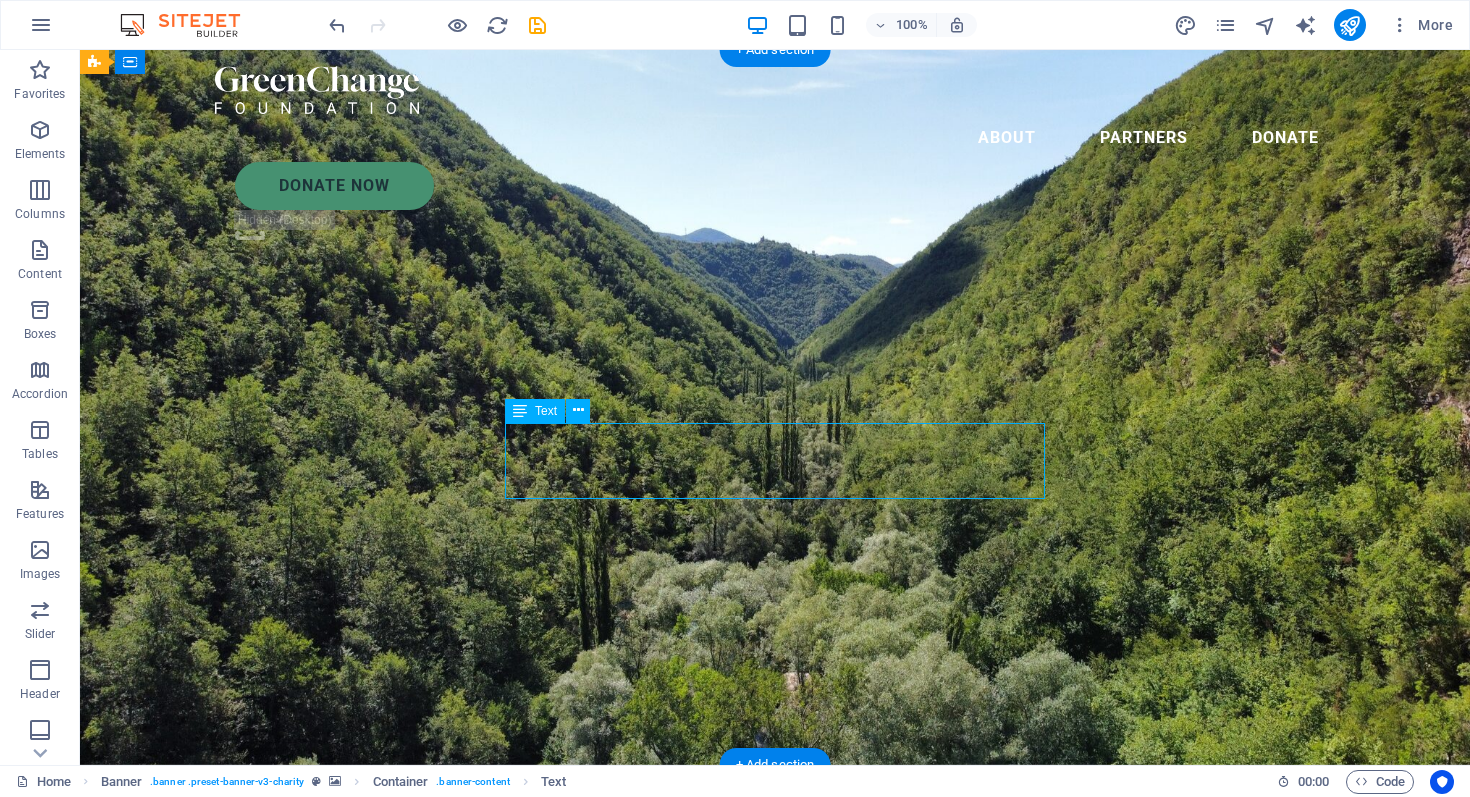 click on "Lorem ipsum dolor sit amet consectetur. Bibendum adipiscing morbi orci nibh eget posuere arcu volutpat nulla. Tortor cras suscipit augue sodales risus auctor. Fusce nunc vitae non dui ornare tellus nibh purus lectus." at bounding box center [775, 977] 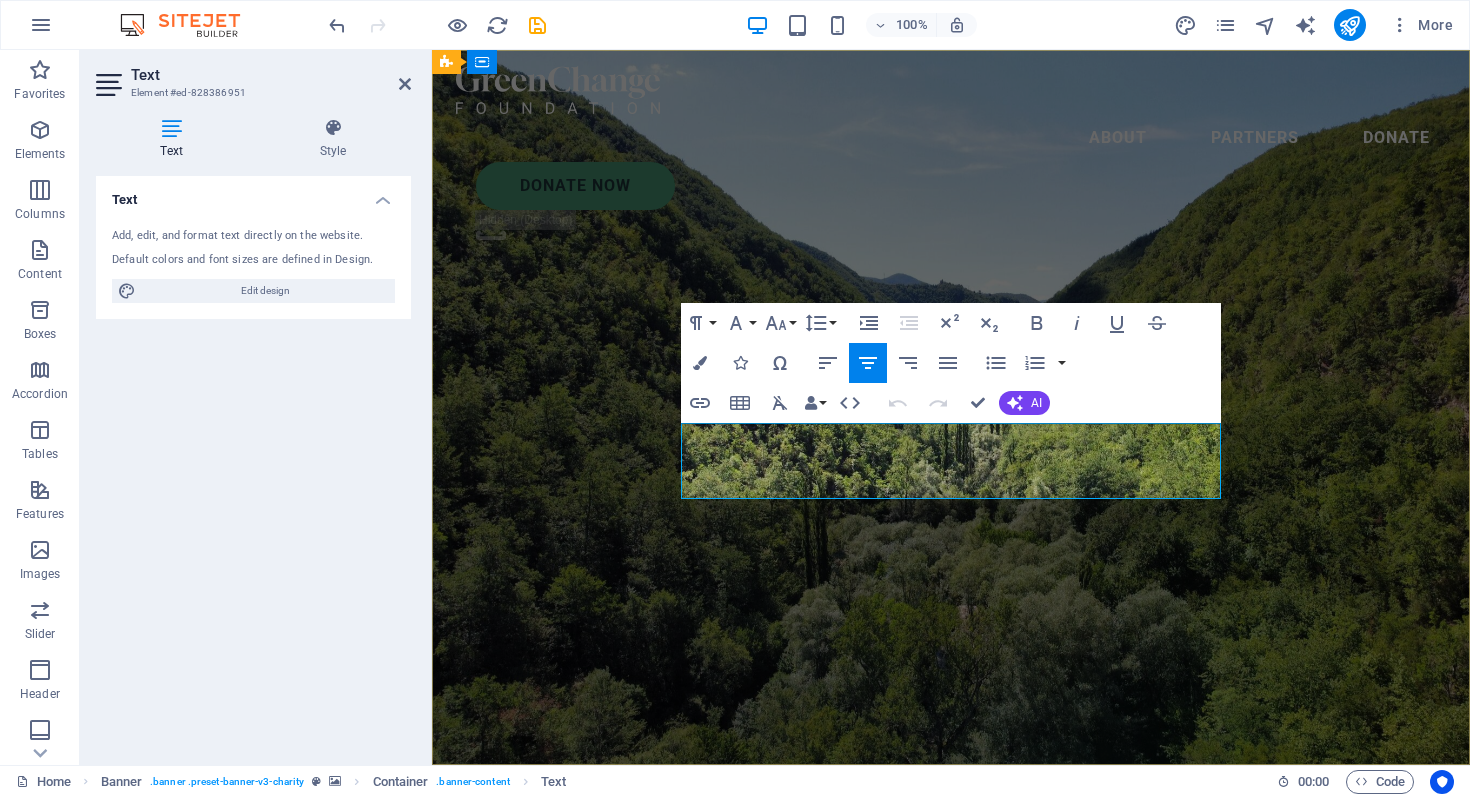 click on "Lorem ipsum dolor sit amet consectetur. Bibendum adipiscing morbi orci nibh eget posuere arcu volutpat nulla. Tortor cras suscipit augue sodales risus auctor. Fusce nunc vitae non dui ornare tellus nibh purus lectus." at bounding box center (951, 977) 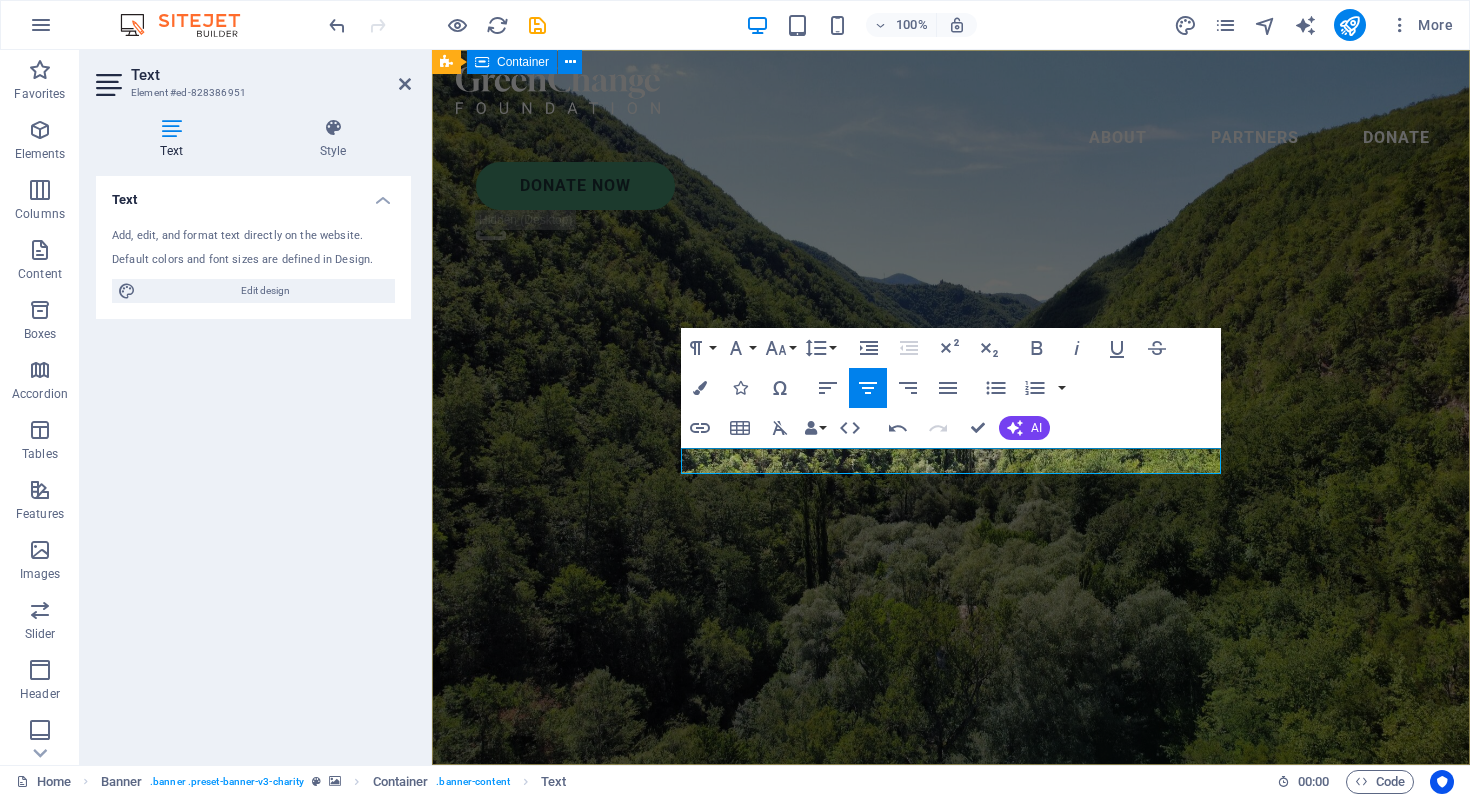click on "Felix Fish Finger Felix's stupid website" at bounding box center [951, 911] 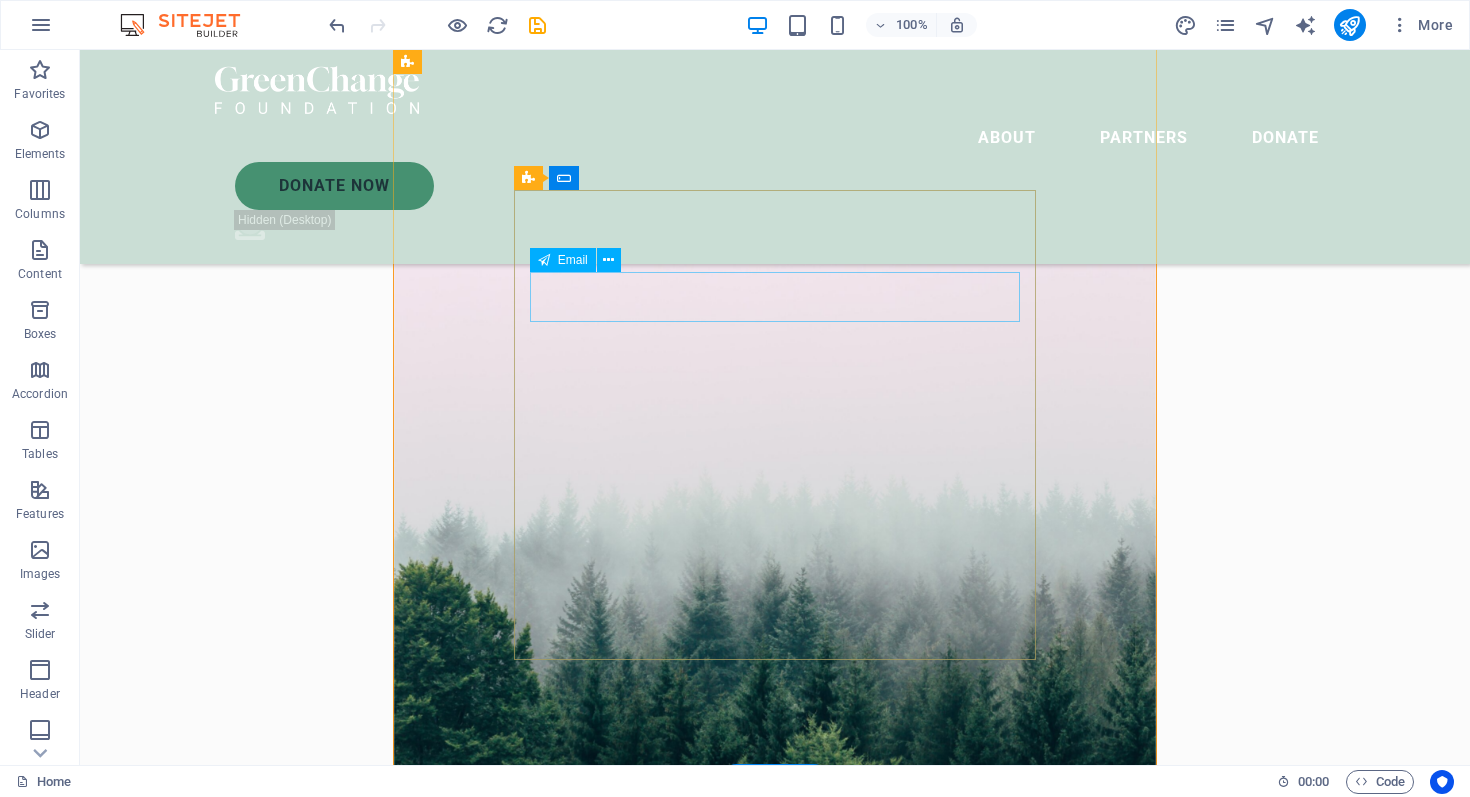 scroll, scrollTop: 516, scrollLeft: 0, axis: vertical 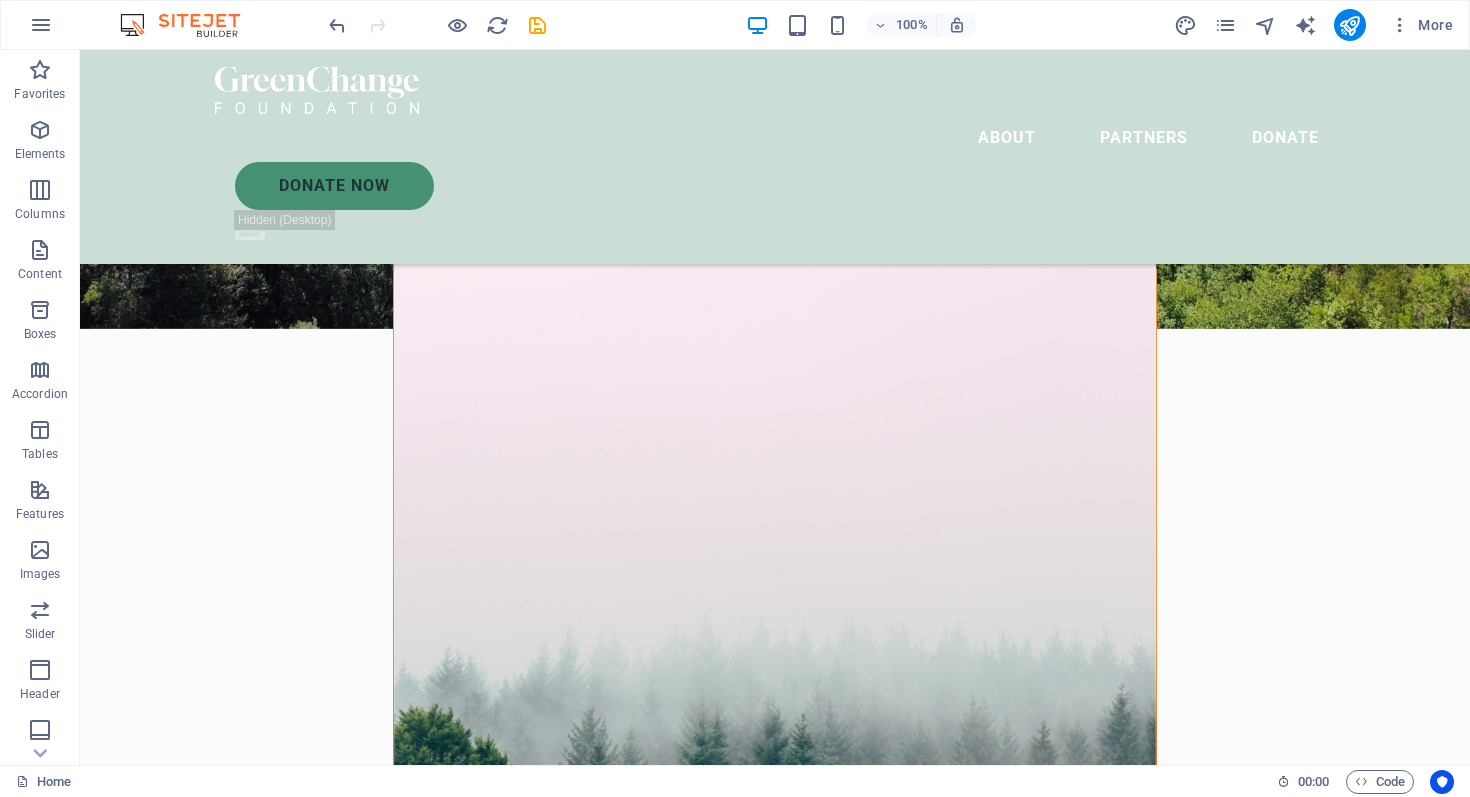 click on "About Partners Donate Donate Now .fa-secondary{opacity:.4} Felix Fish Finger Felix's stupid website Let’s talk   I have read and understand the privacy policy. Unreadable? Load new Submit ABOUT US Help for the Earth is the help for all of us Lorem ipsum dolor sit amet consectetur. Bibendum adipiscing morbi orci nibh eget posuere arcu volutpat nulla. Tortor cras suscipit augue sodales risus auctor. Fusce nunc vitae non dui ornare tellus nibh purus lectus. Lorem ipsum dolor sit amet consectetur. Bibendum adipiscing morbi orci nibh eget posuere arcu volutpat nulla. Tortor cras suscipit augue sodales risus auctor. Fusce nunc vitae non dui ornare tellus nibh purus lectus. donate now Drop content here or  Add elements  Paste clipboard OUR ACHIEVEMENTS What we’ve done so far Lorem ipsum dolor sit amet consectetur. Bibendum adipiscing morbi orci nibh eget posuere arcu volutpat nulla. 100.000  + Lorem ipsum dolor sit amet consectetur bibendum  $ 54.000 Lorem ipsum dolor sit amet consectetur bibendum 4000  +" at bounding box center [775, 8246] 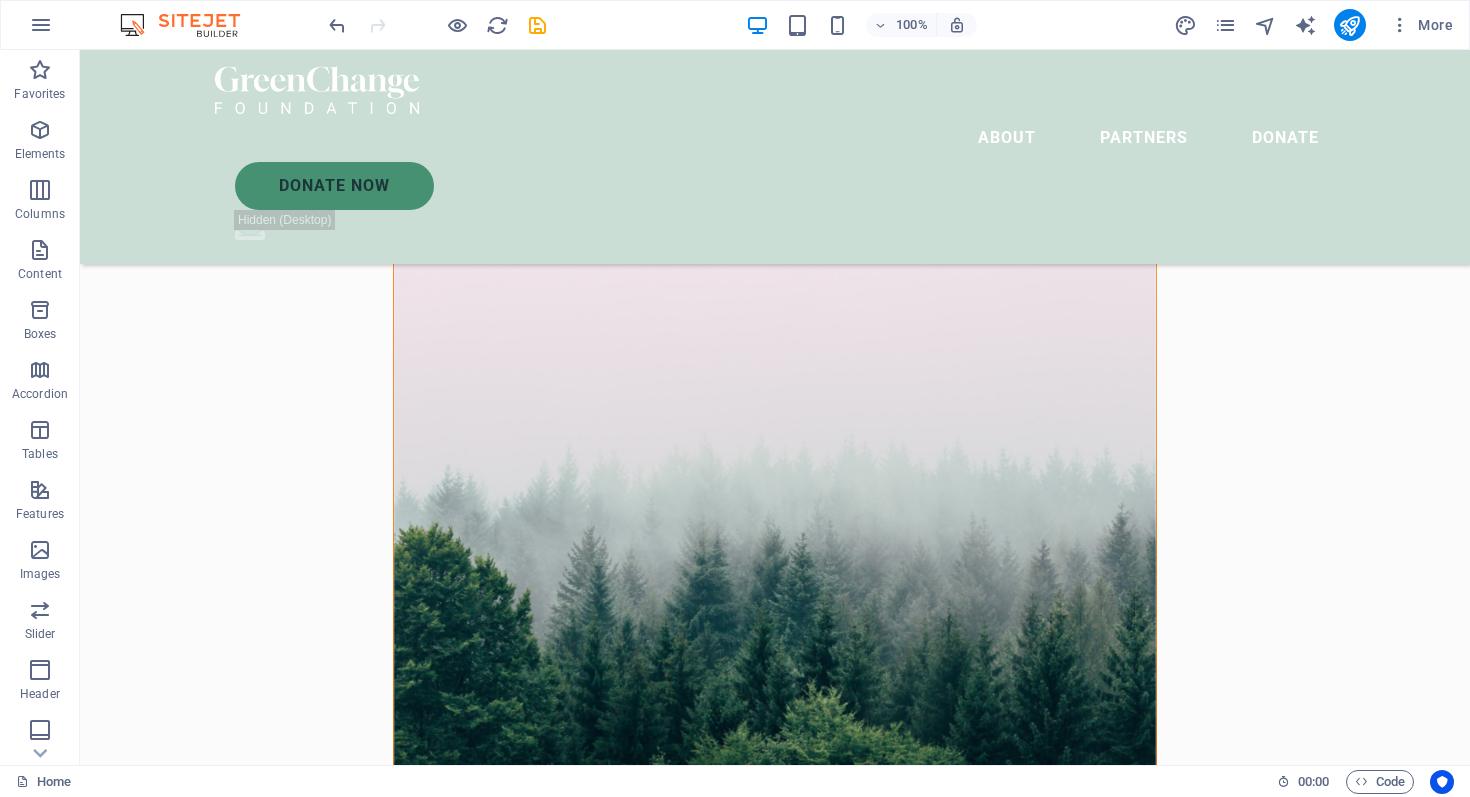 scroll, scrollTop: 721, scrollLeft: 0, axis: vertical 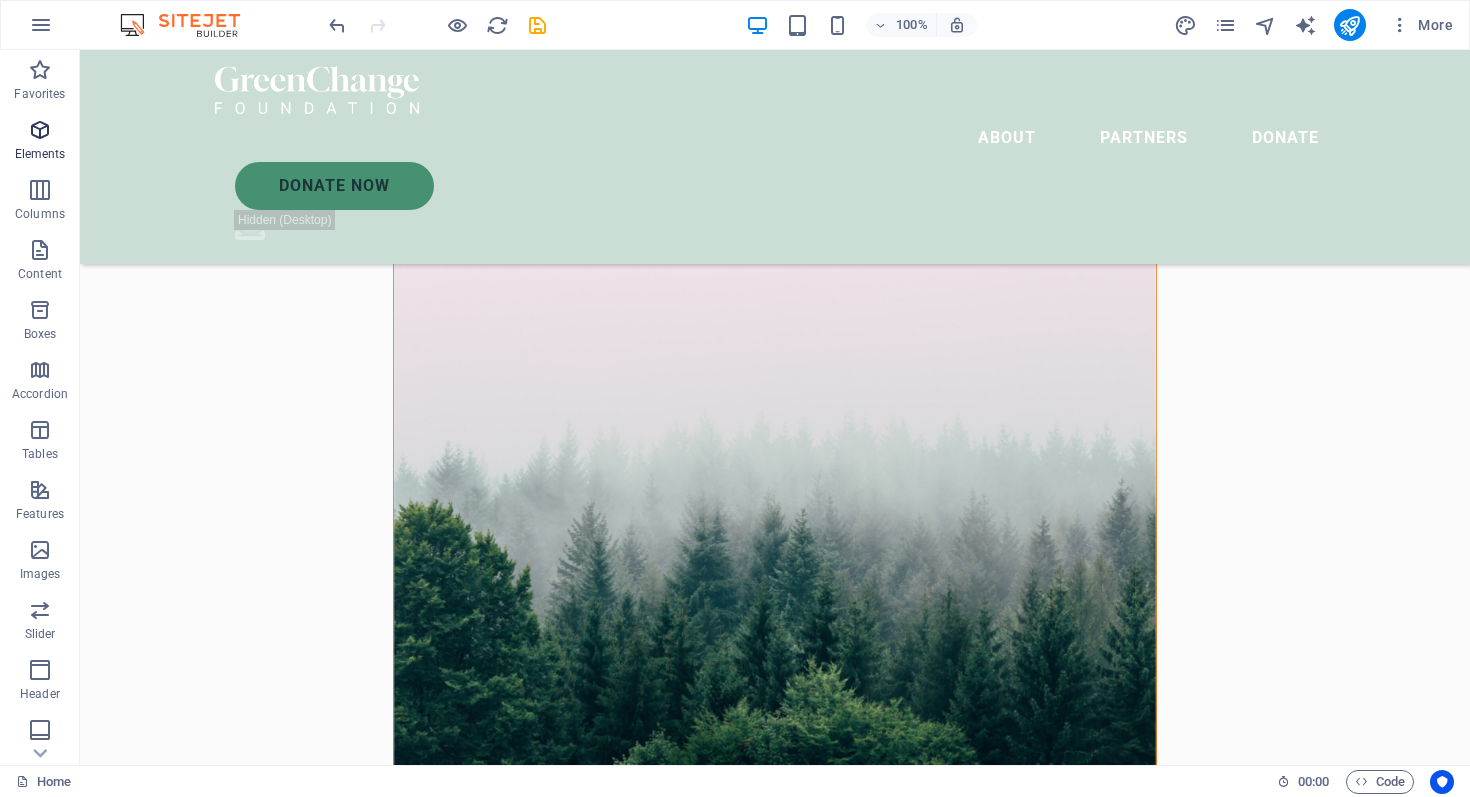 drag, startPoint x: 46, startPoint y: 150, endPoint x: 51, endPoint y: 160, distance: 11.18034 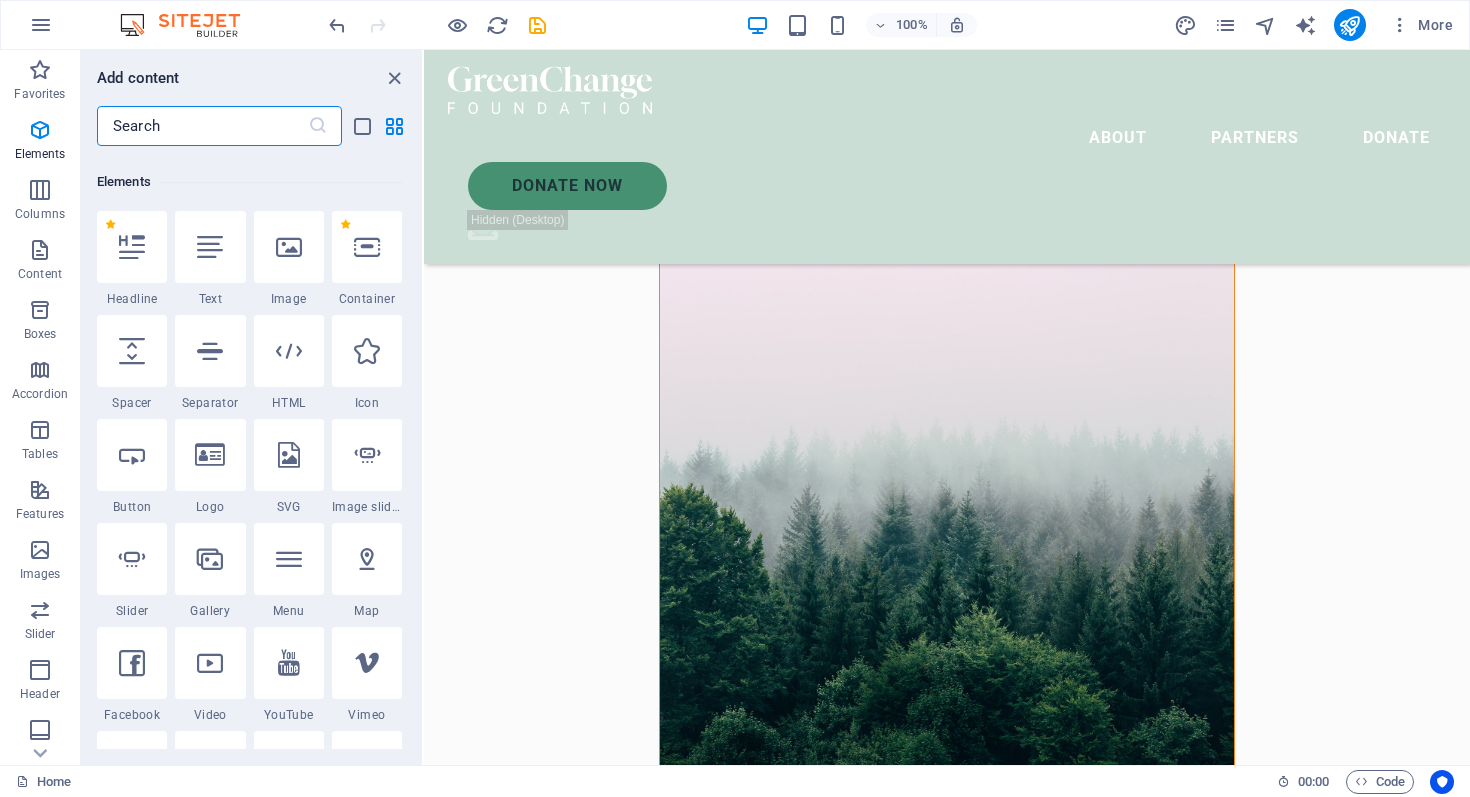 scroll, scrollTop: 213, scrollLeft: 0, axis: vertical 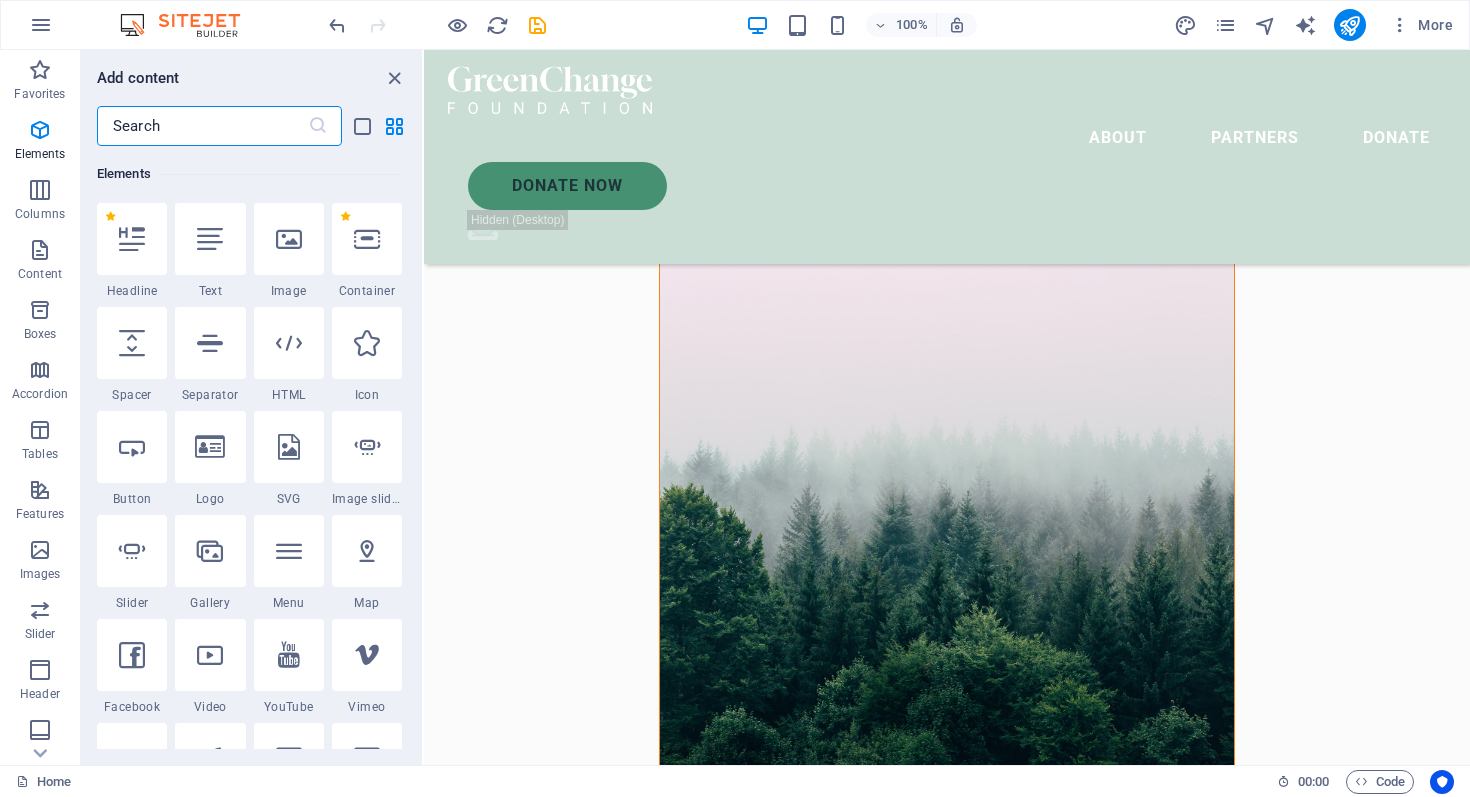 click on "About Partners Donate Donate Now .fa-secondary{opacity:.4} Felix Fish Finger Felix's stupid website Let’s talk   I have read and understand the privacy policy. Unreadable? Load new Submit ABOUT US Help for the Earth is the help for all of us Lorem ipsum dolor sit amet consectetur. Bibendum adipiscing morbi orci nibh eget posuere arcu volutpat nulla. Tortor cras suscipit augue sodales risus auctor. Fusce nunc vitae non dui ornare tellus nibh purus lectus. Lorem ipsum dolor sit amet consectetur. Bibendum adipiscing morbi orci nibh eget posuere arcu volutpat nulla. Tortor cras suscipit augue sodales risus auctor. Fusce nunc vitae non dui ornare tellus nibh purus lectus. donate now Drop content here or  Add elements  Paste clipboard OUR ACHIEVEMENTS What we’ve done so far Lorem ipsum dolor sit amet consectetur. Bibendum adipiscing morbi orci nibh eget posuere arcu volutpat nulla. 100.000  + Lorem ipsum dolor sit amet consectetur bibendum  $ 54.000 Lorem ipsum dolor sit amet consectetur bibendum 4000  +" at bounding box center [947, 7668] 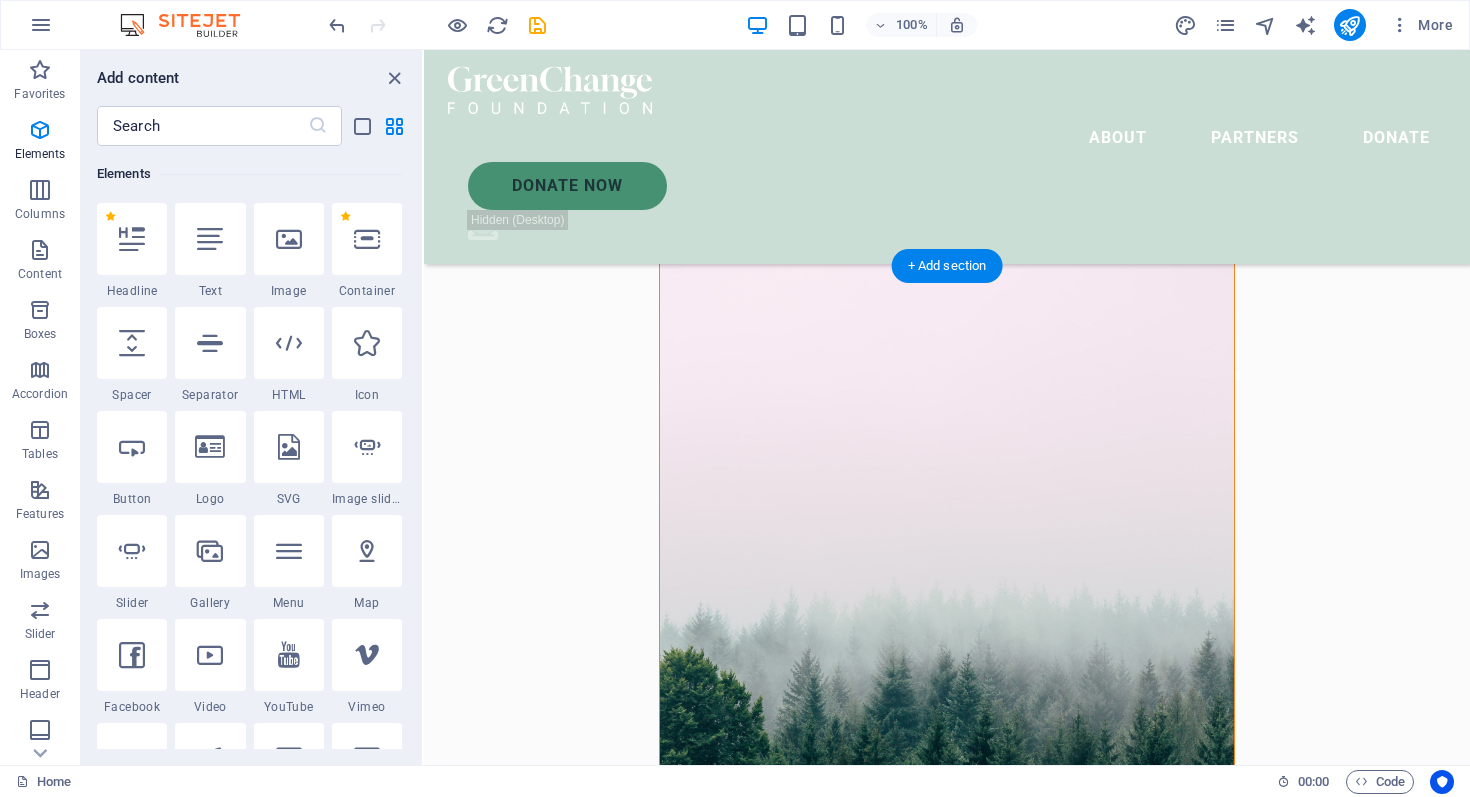 scroll, scrollTop: 412, scrollLeft: 0, axis: vertical 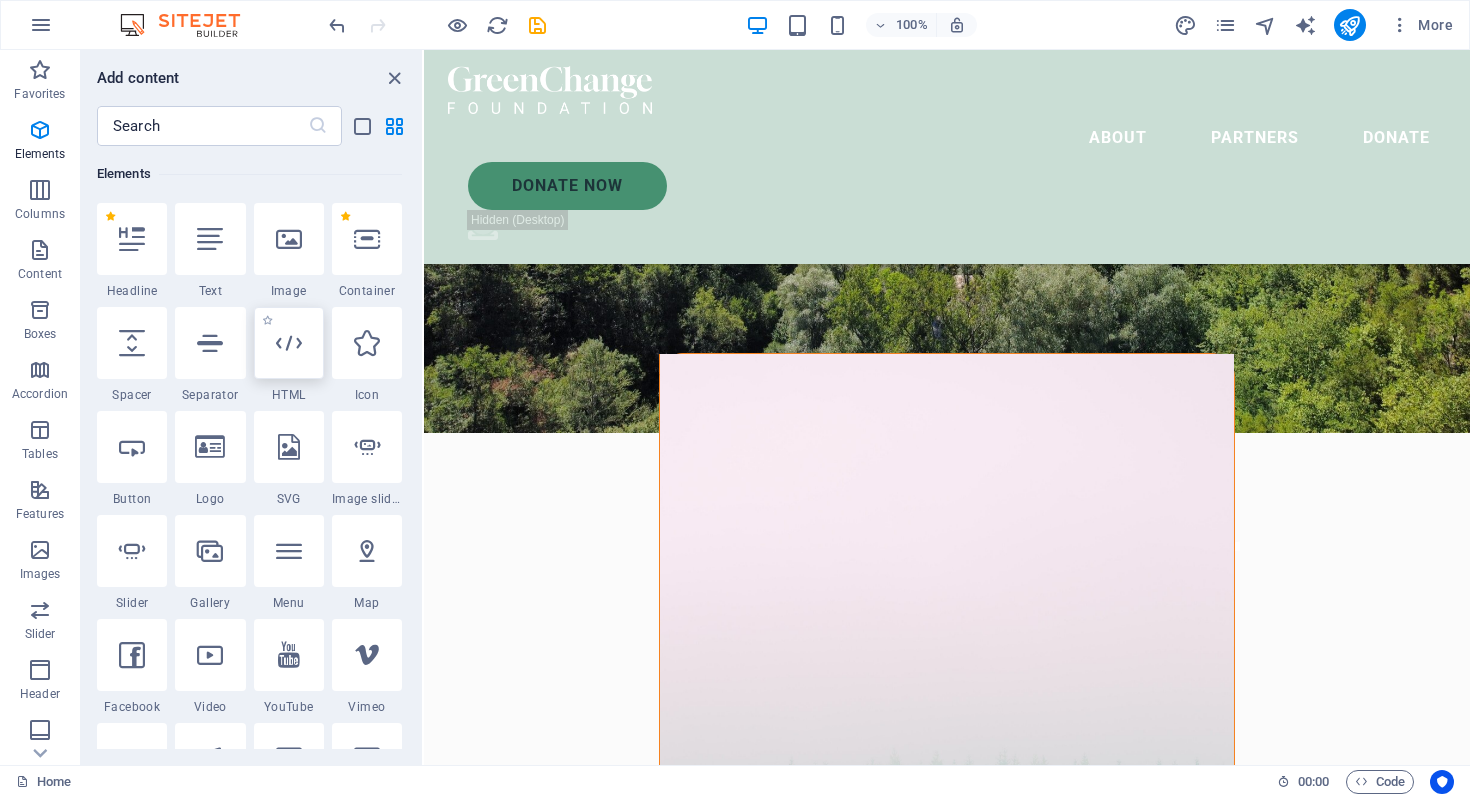 click at bounding box center [289, 343] 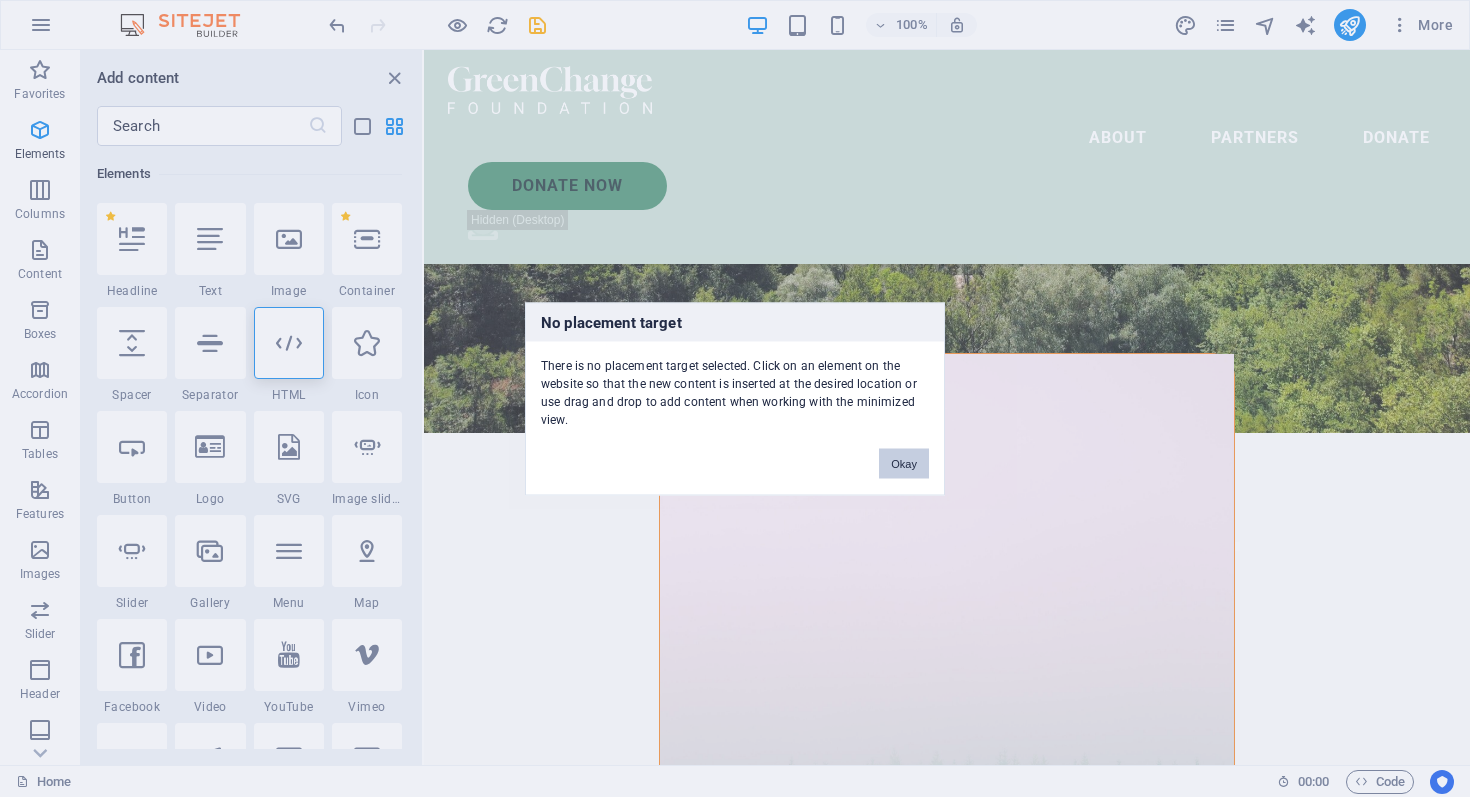 click on "Okay" at bounding box center [904, 463] 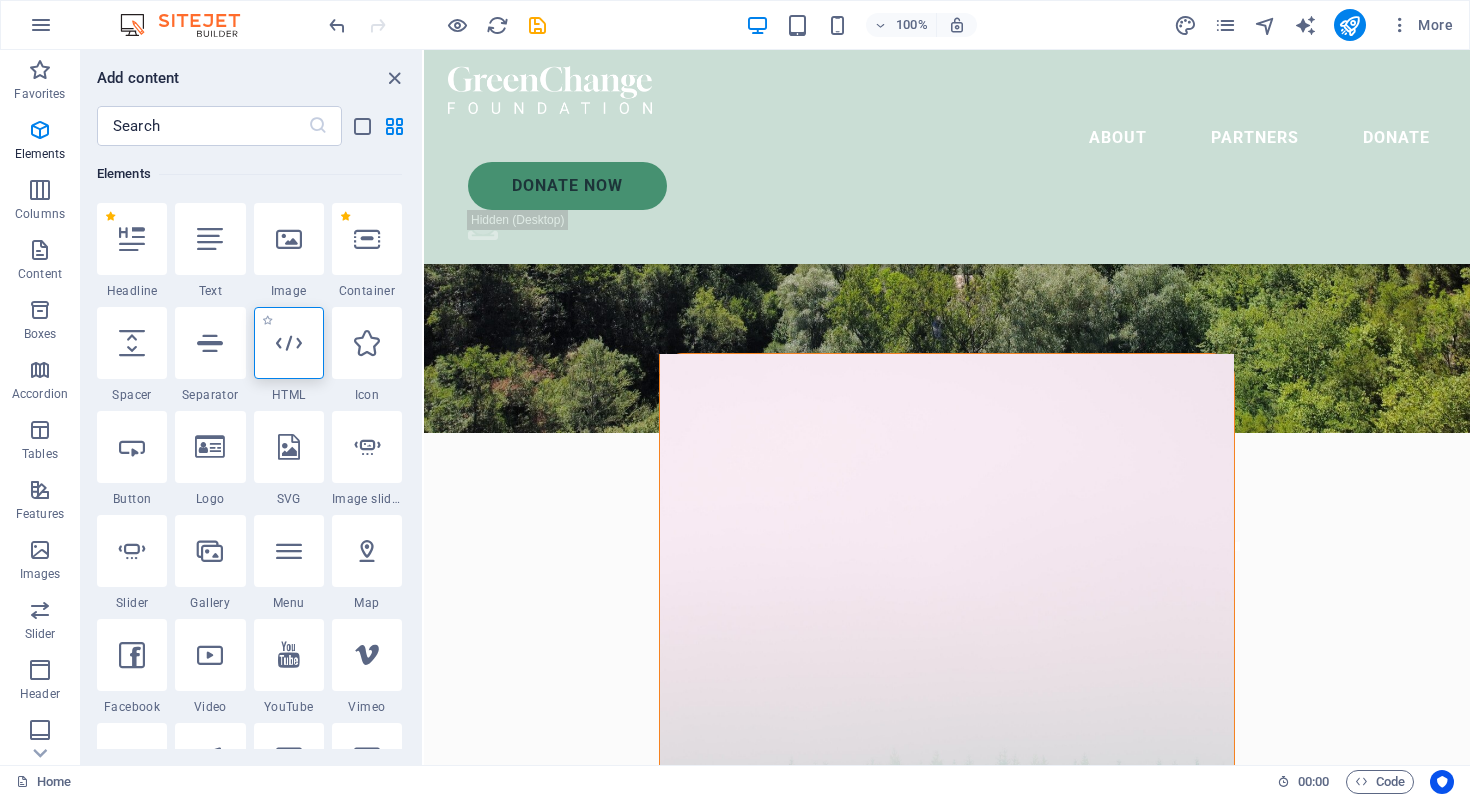 click at bounding box center (289, 343) 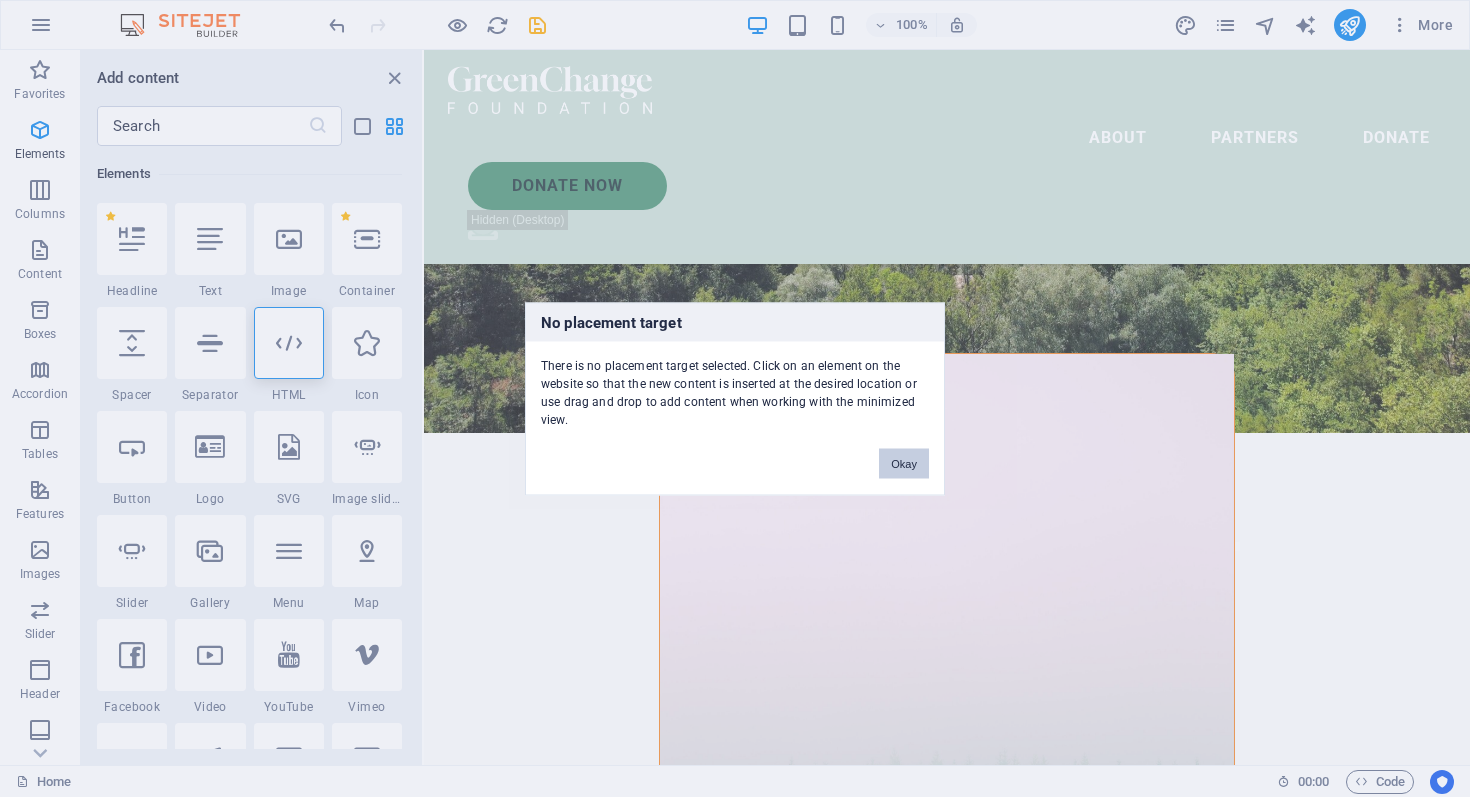 click on "Okay" at bounding box center (904, 463) 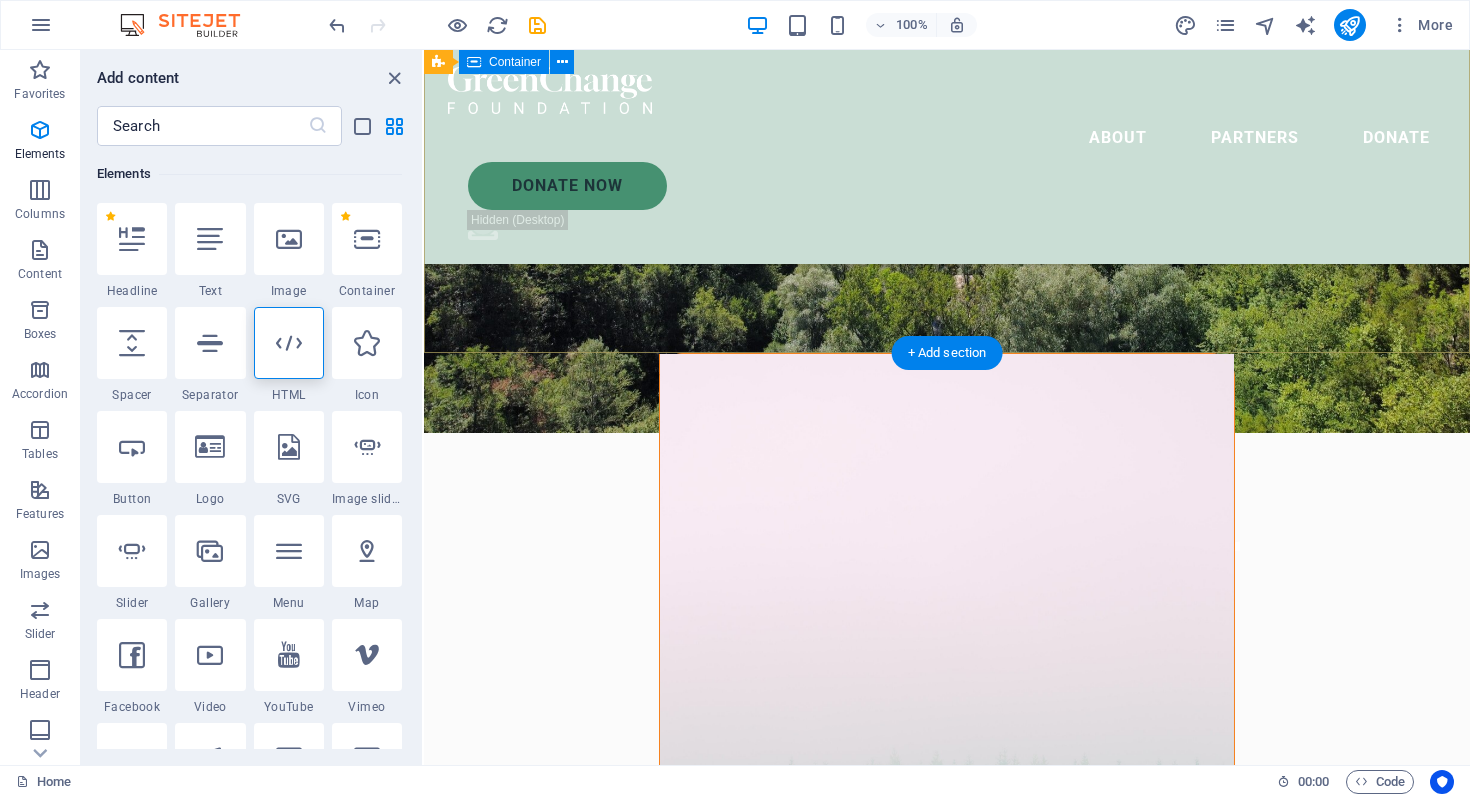 click on "Felix Fish Finger Felix's stupid website" at bounding box center [947, 579] 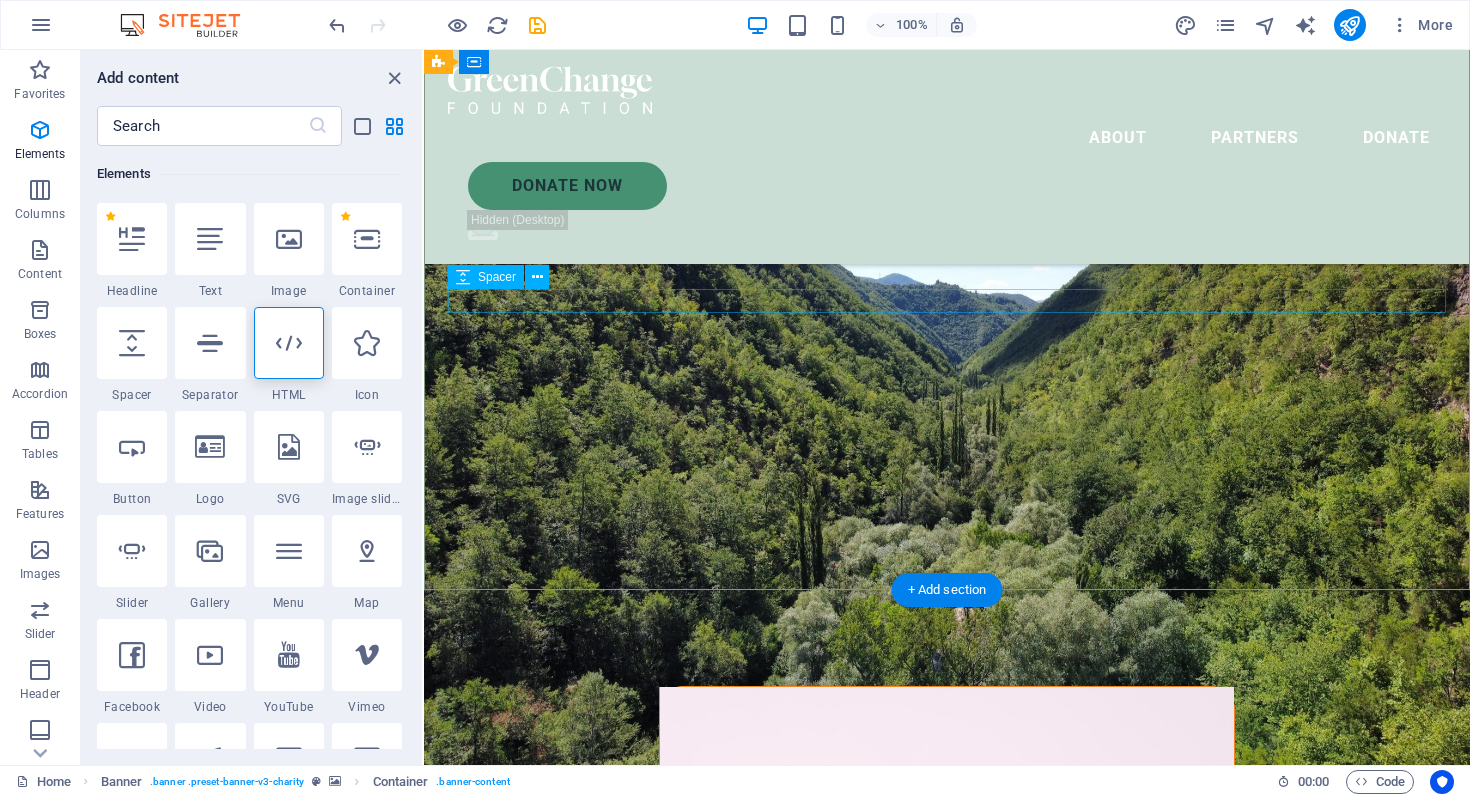 scroll, scrollTop: 6, scrollLeft: 0, axis: vertical 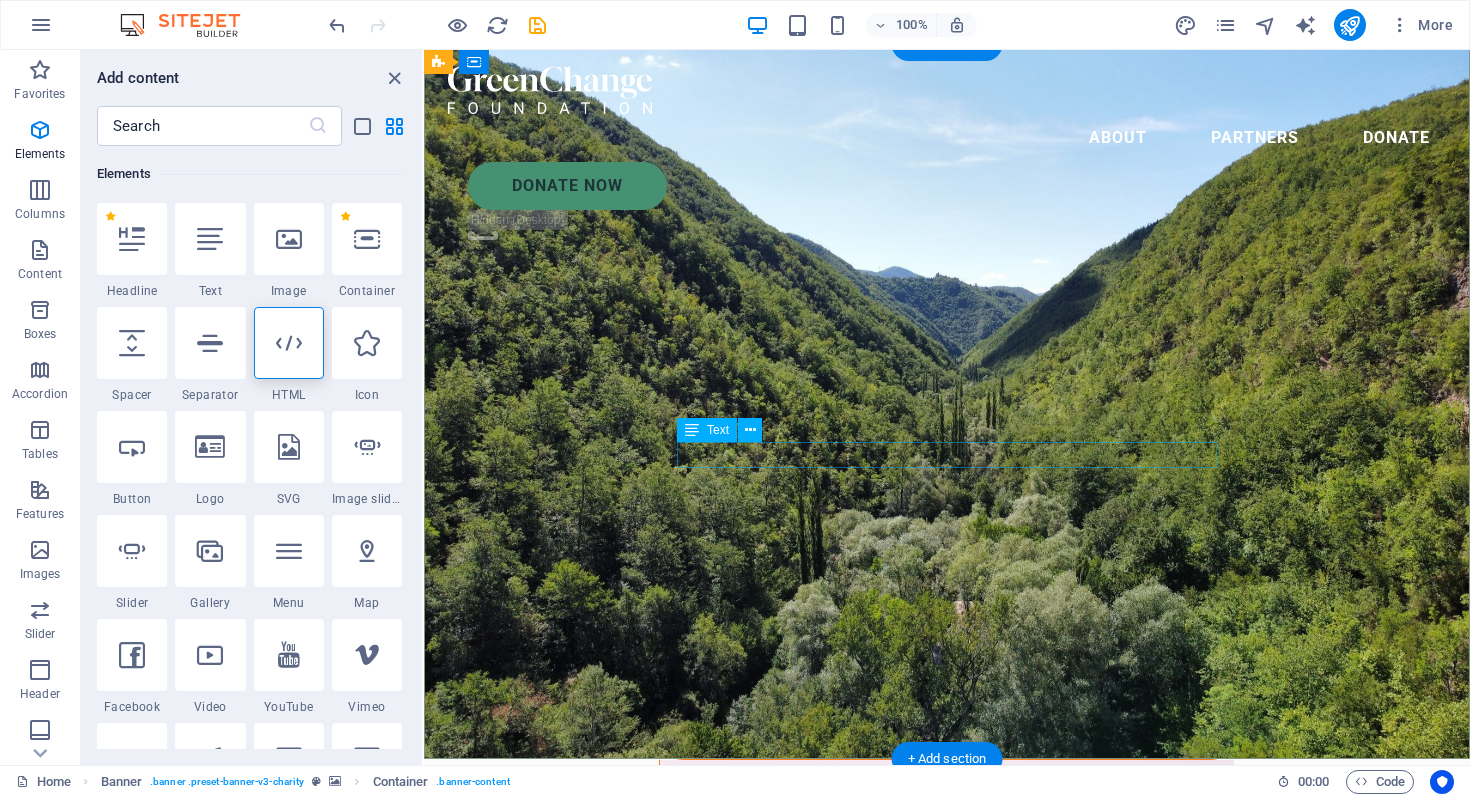 click on "Felix's stupid website" at bounding box center [947, 959] 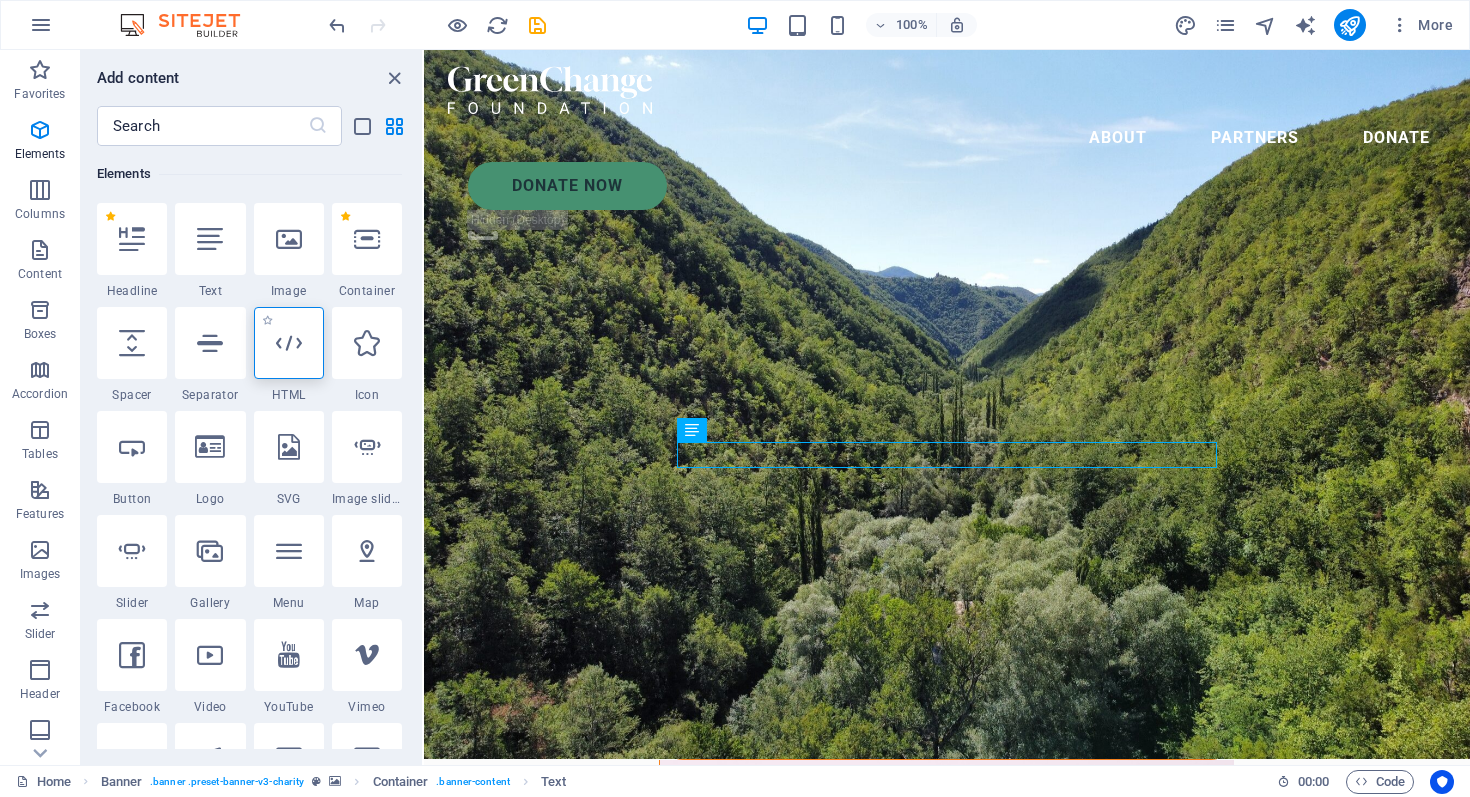click at bounding box center [289, 343] 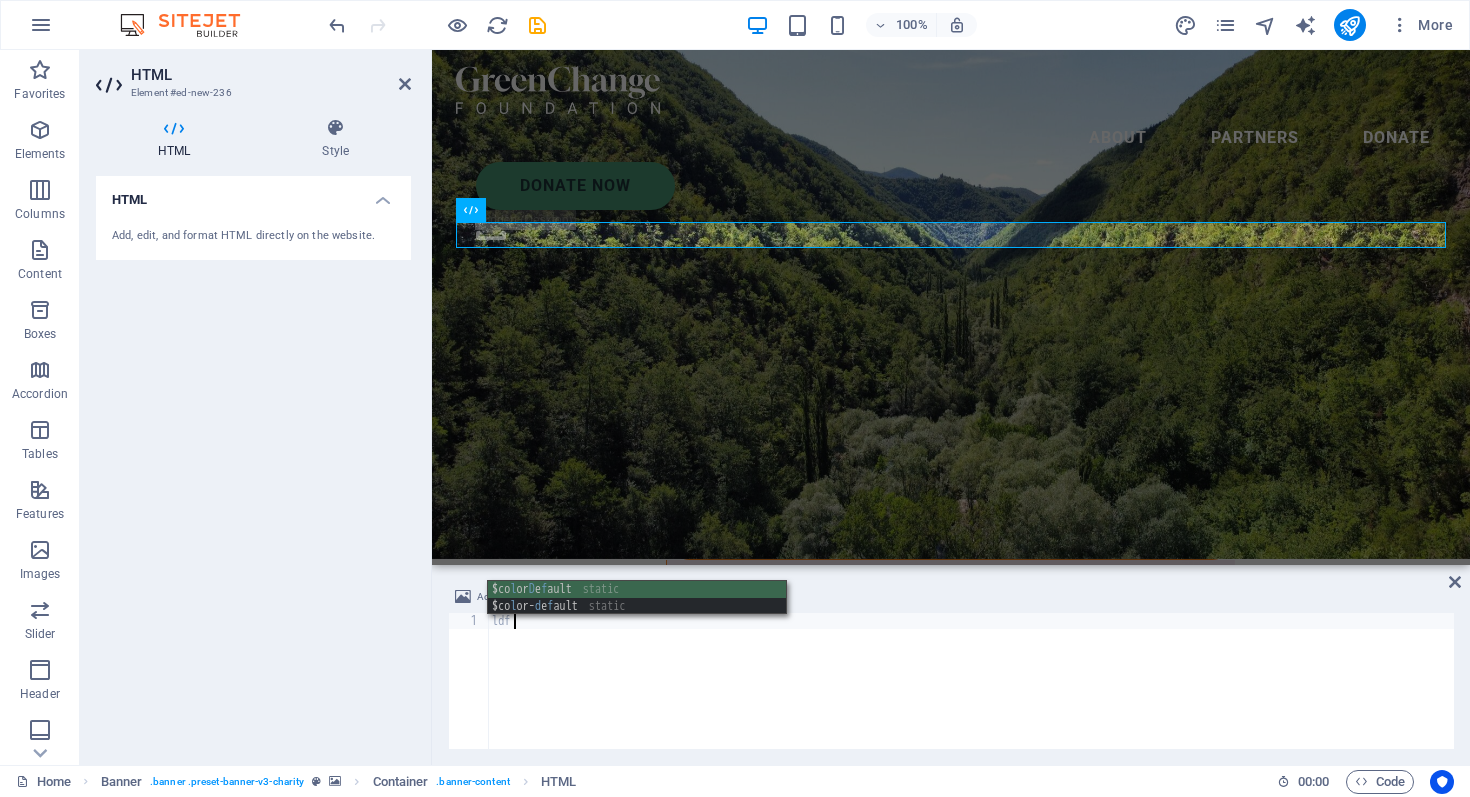 scroll, scrollTop: 0, scrollLeft: 0, axis: both 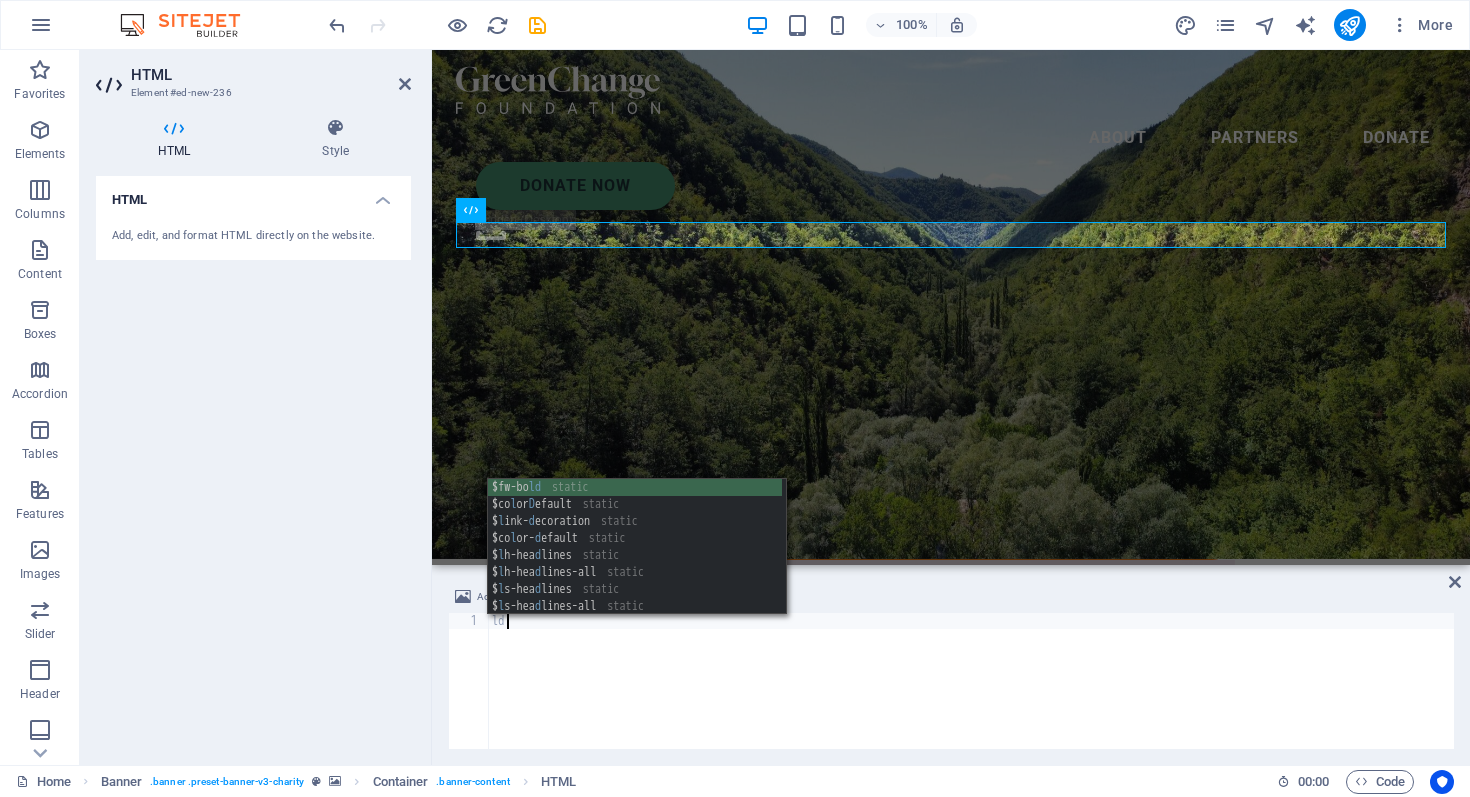 type on "l" 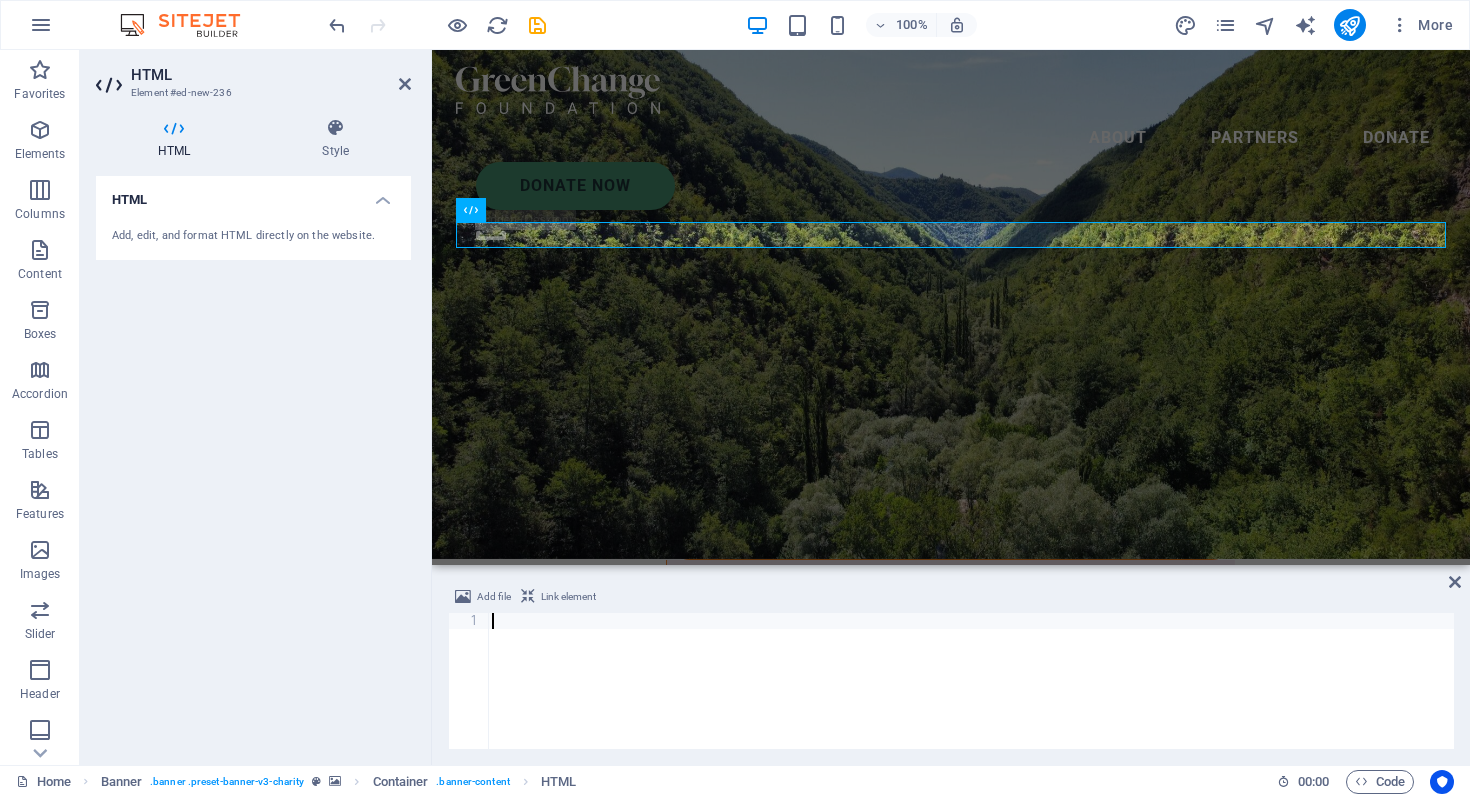 type on "p" 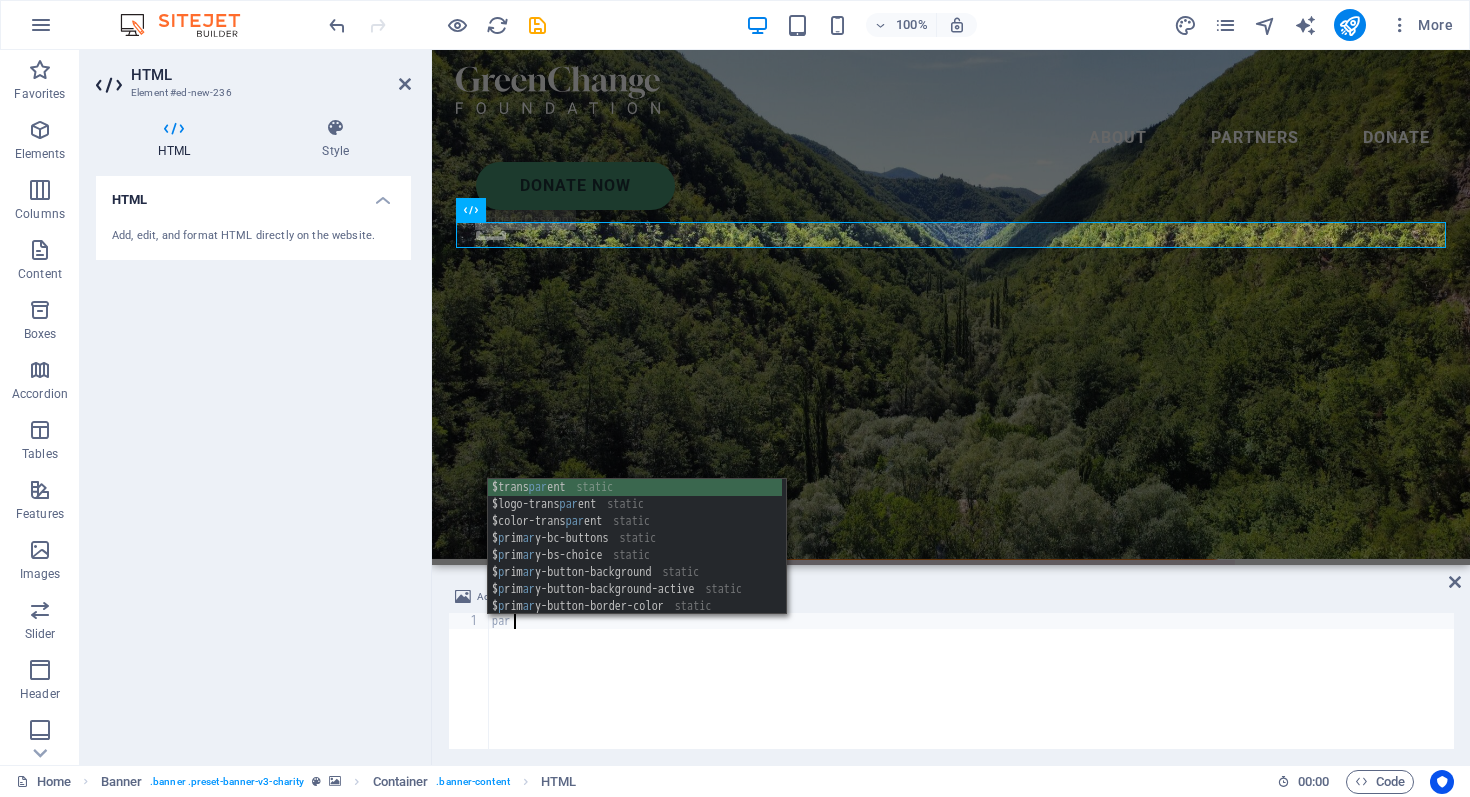 scroll, scrollTop: 0, scrollLeft: 0, axis: both 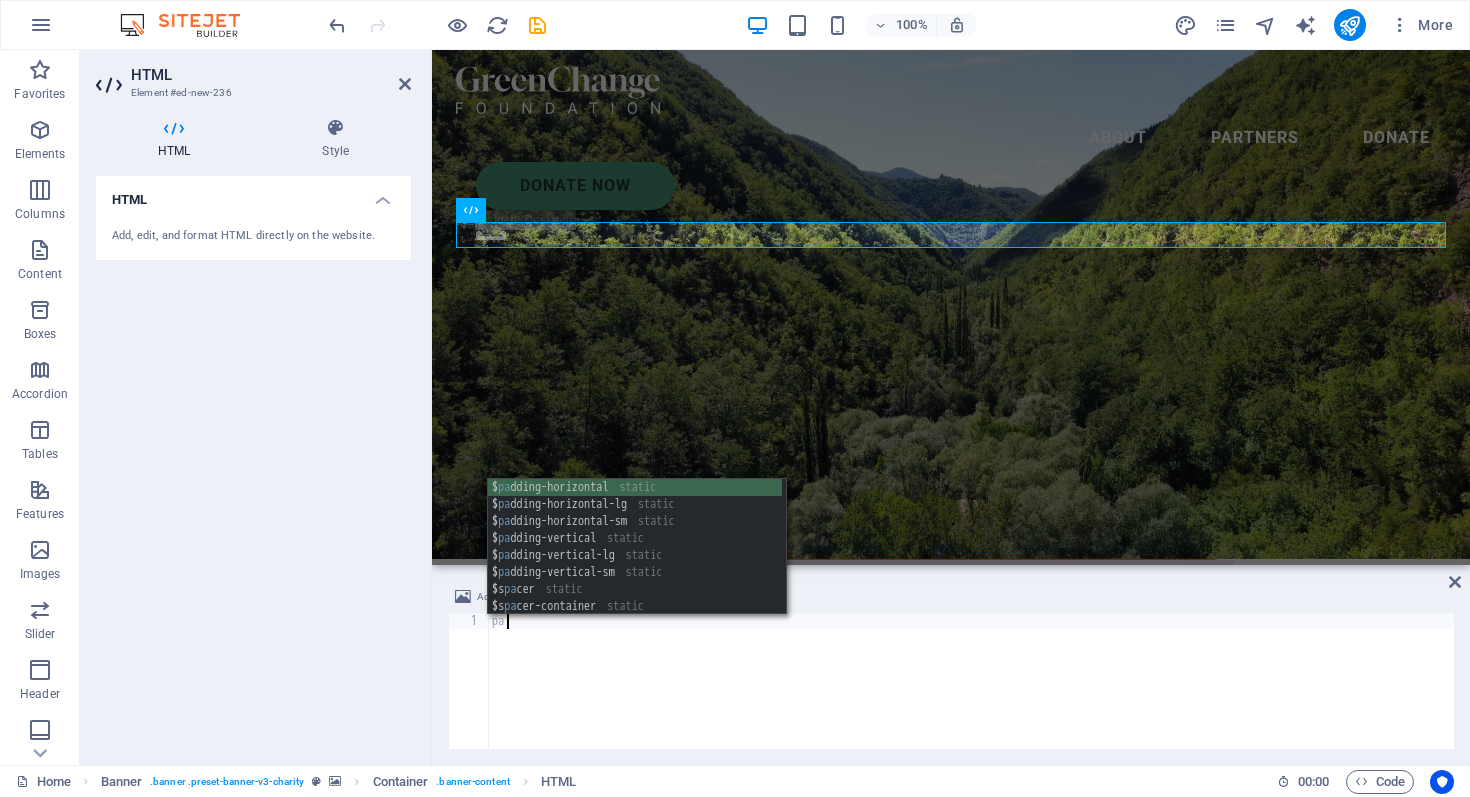 type on "p" 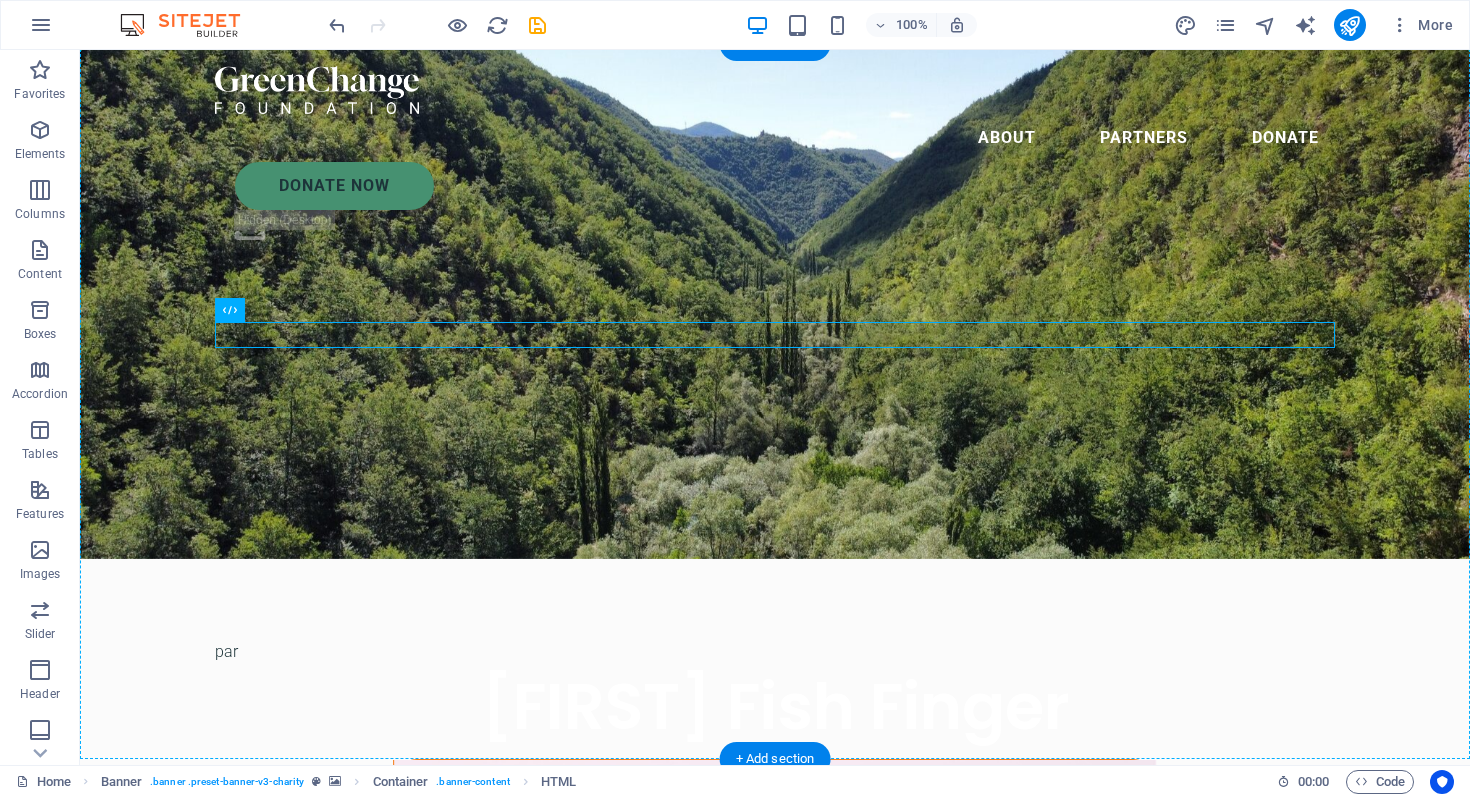 drag, startPoint x: 303, startPoint y: 332, endPoint x: 302, endPoint y: 290, distance: 42.0119 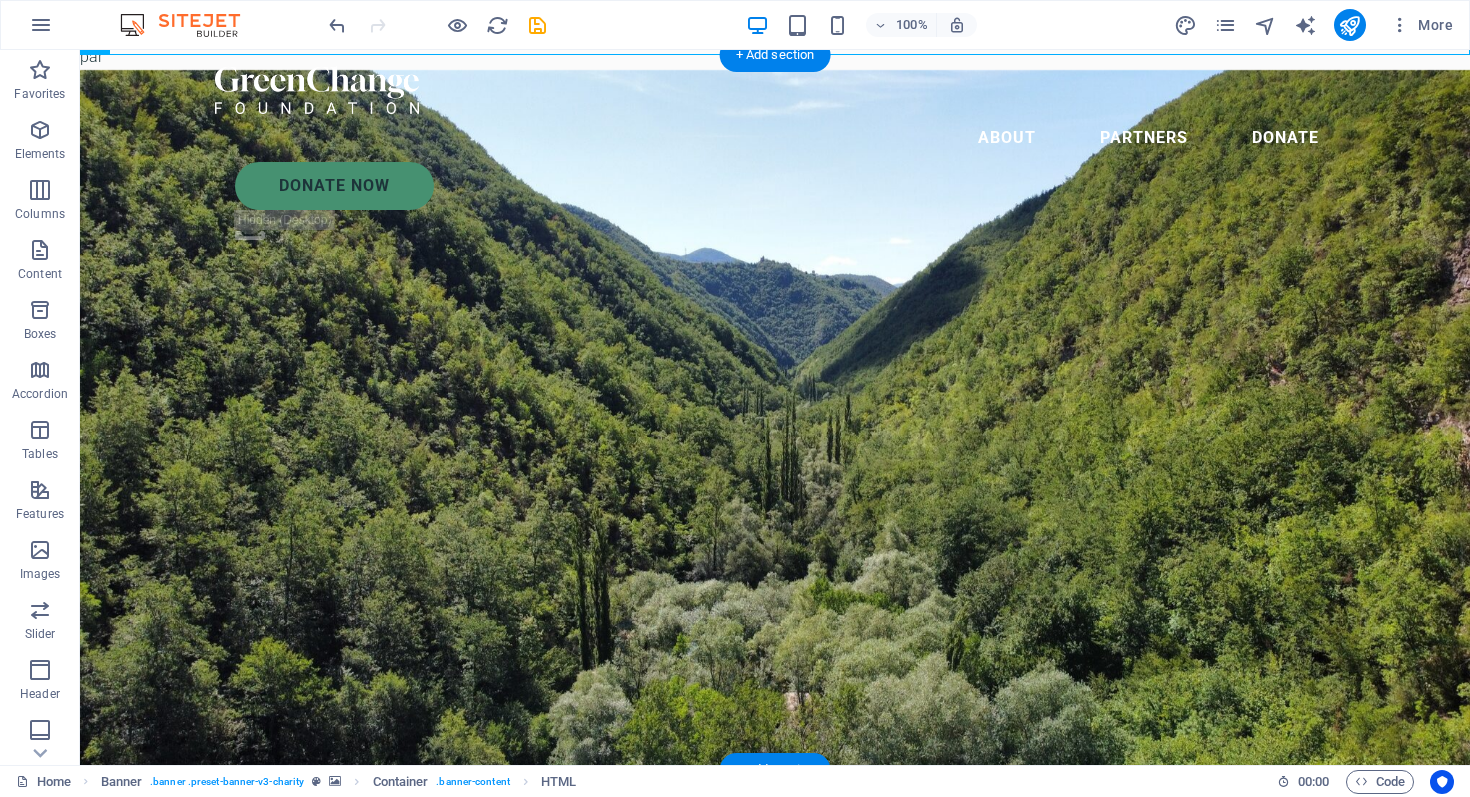 scroll, scrollTop: 0, scrollLeft: 0, axis: both 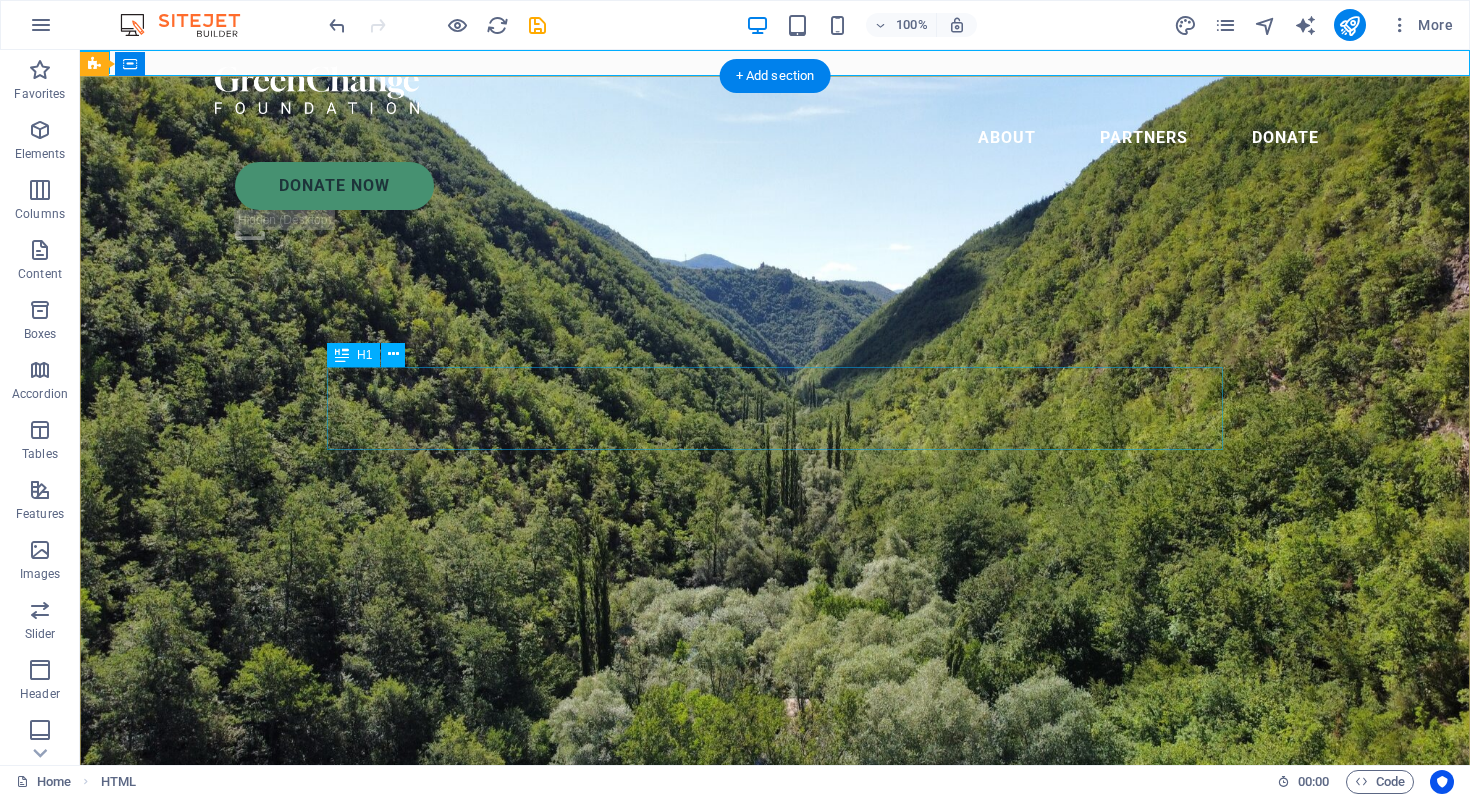 click on "Felix Fish Finger" at bounding box center (775, 912) 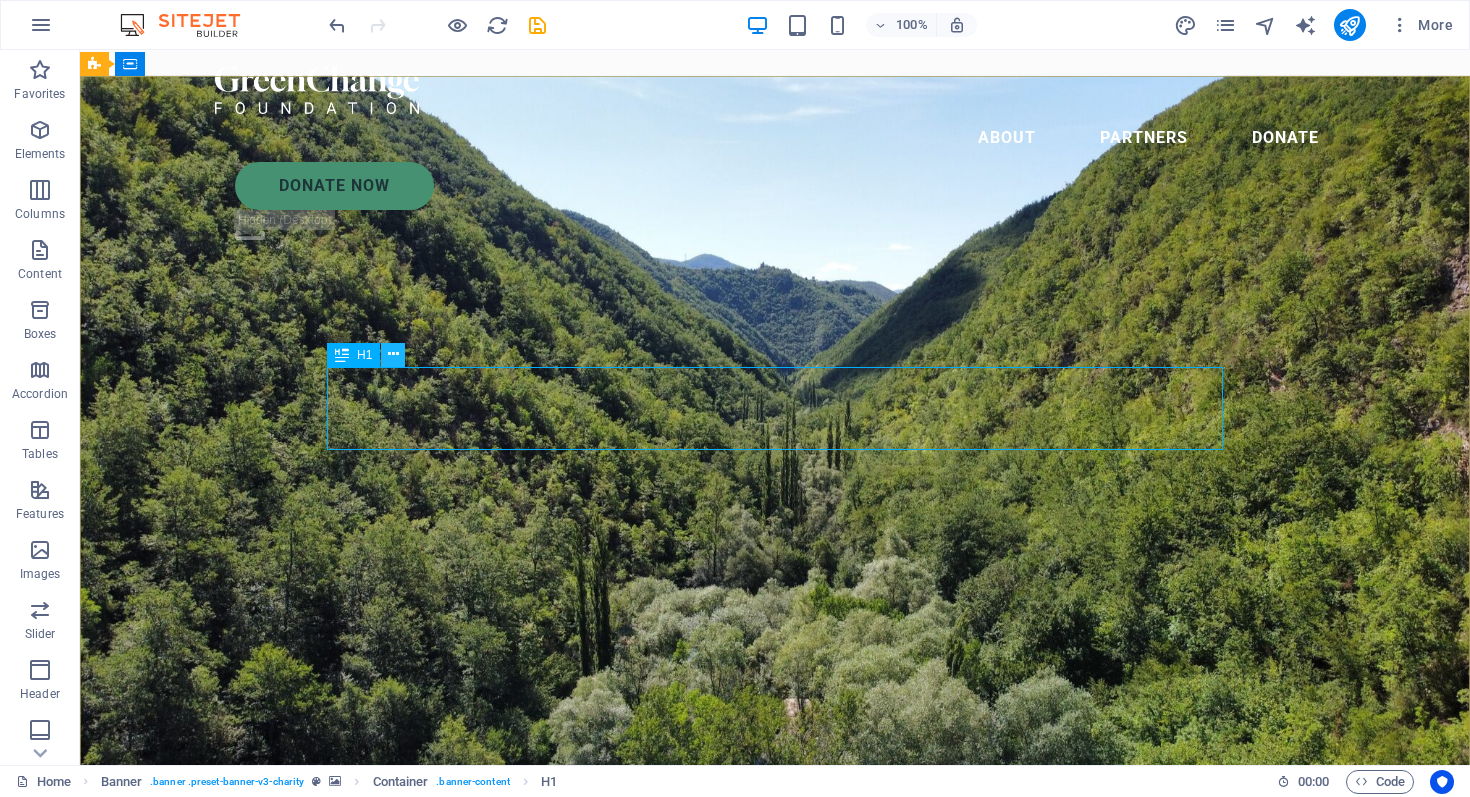 click at bounding box center (393, 355) 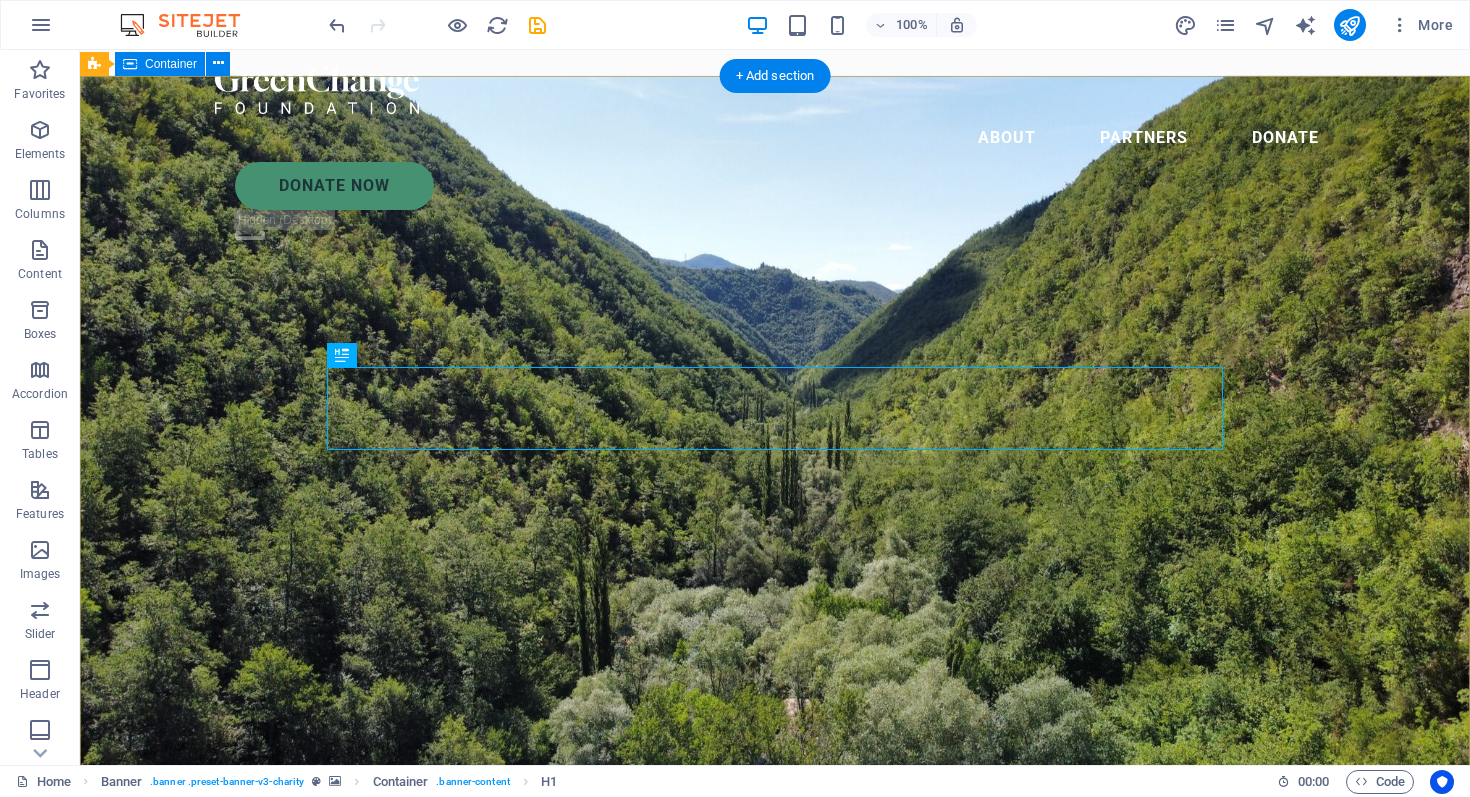 click on "Felix Fish Finger Felix's stupid website" at bounding box center [775, 937] 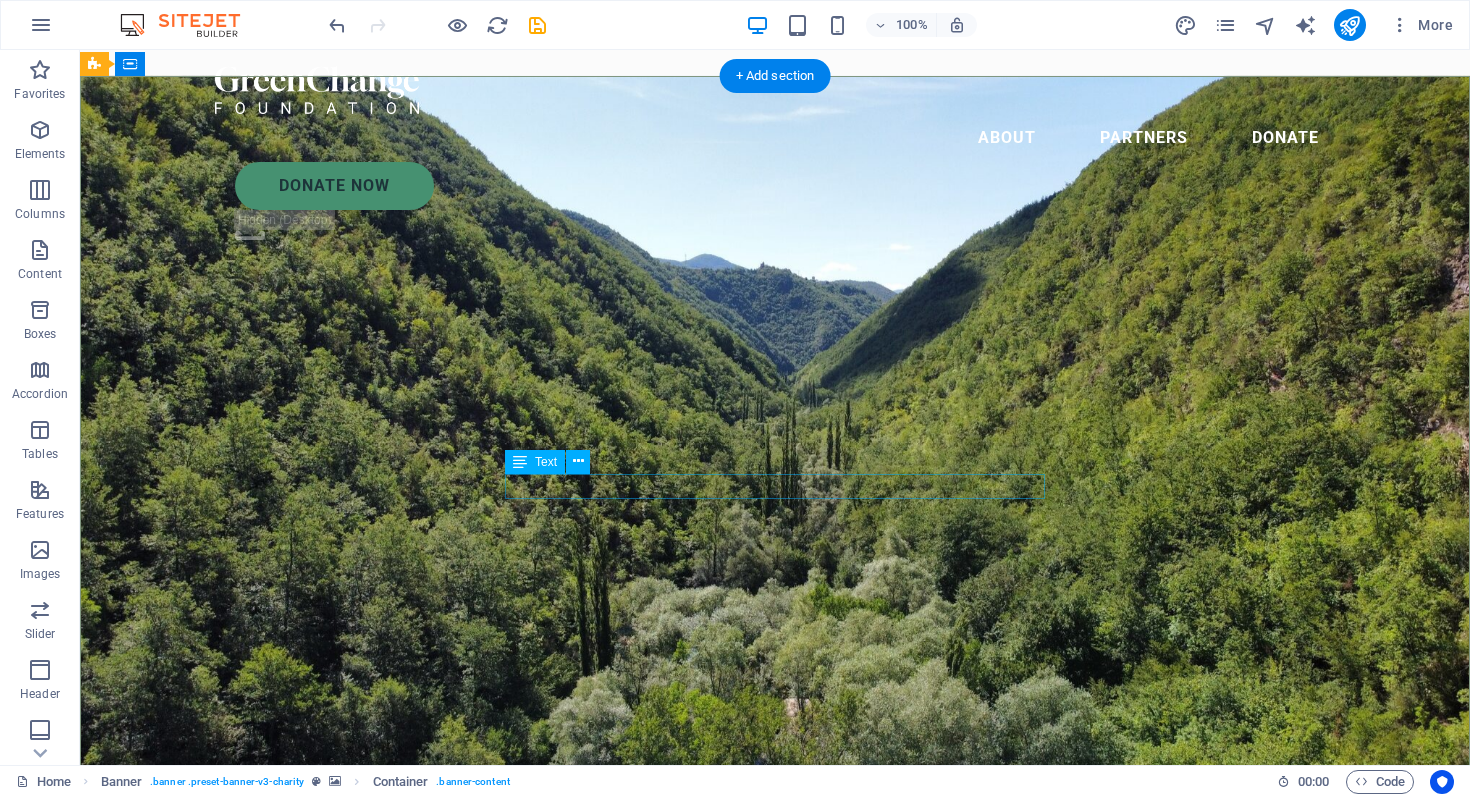 click on "Felix's stupid website" at bounding box center [775, 991] 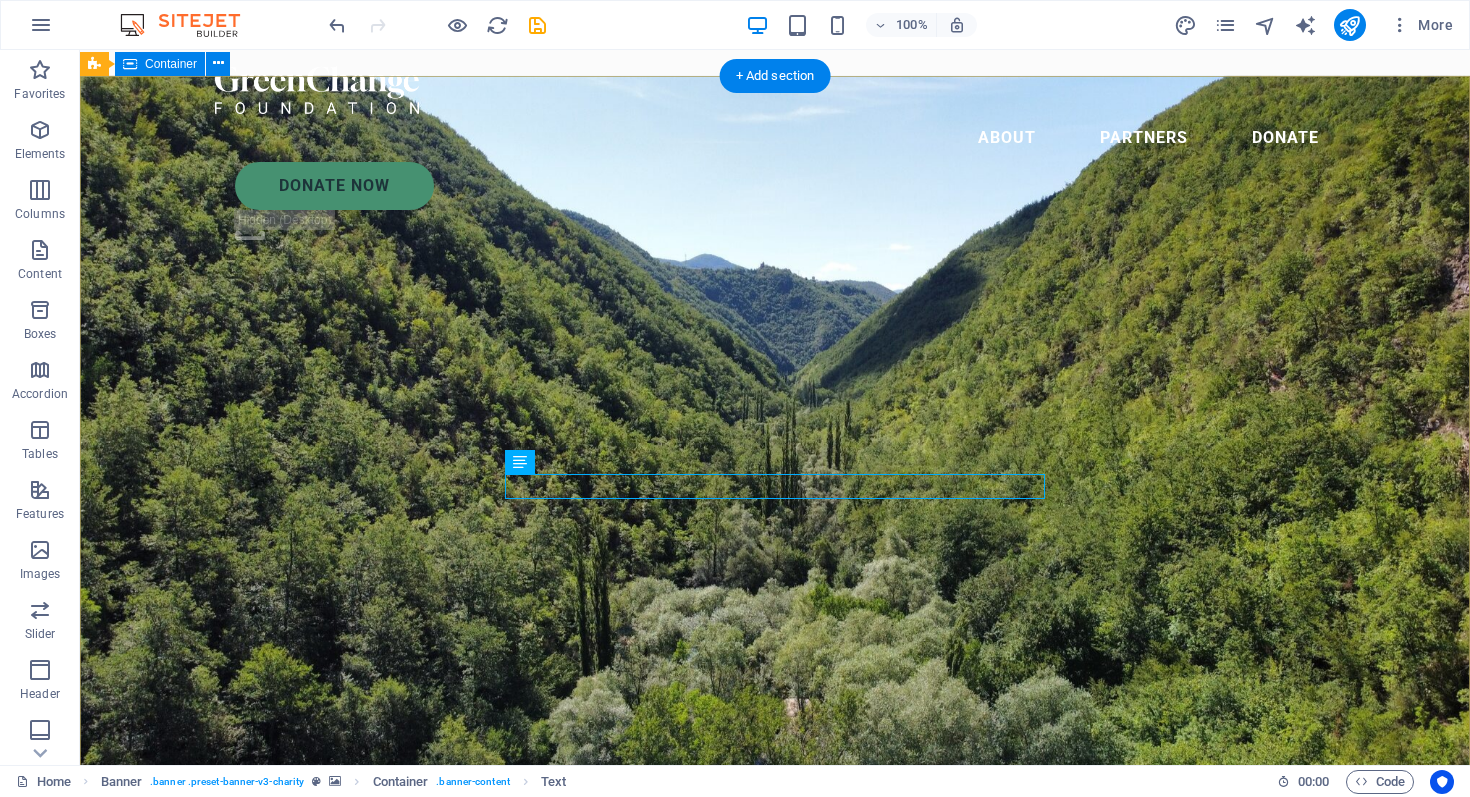 click on "Felix Fish Finger Felix's stupid website" at bounding box center [775, 937] 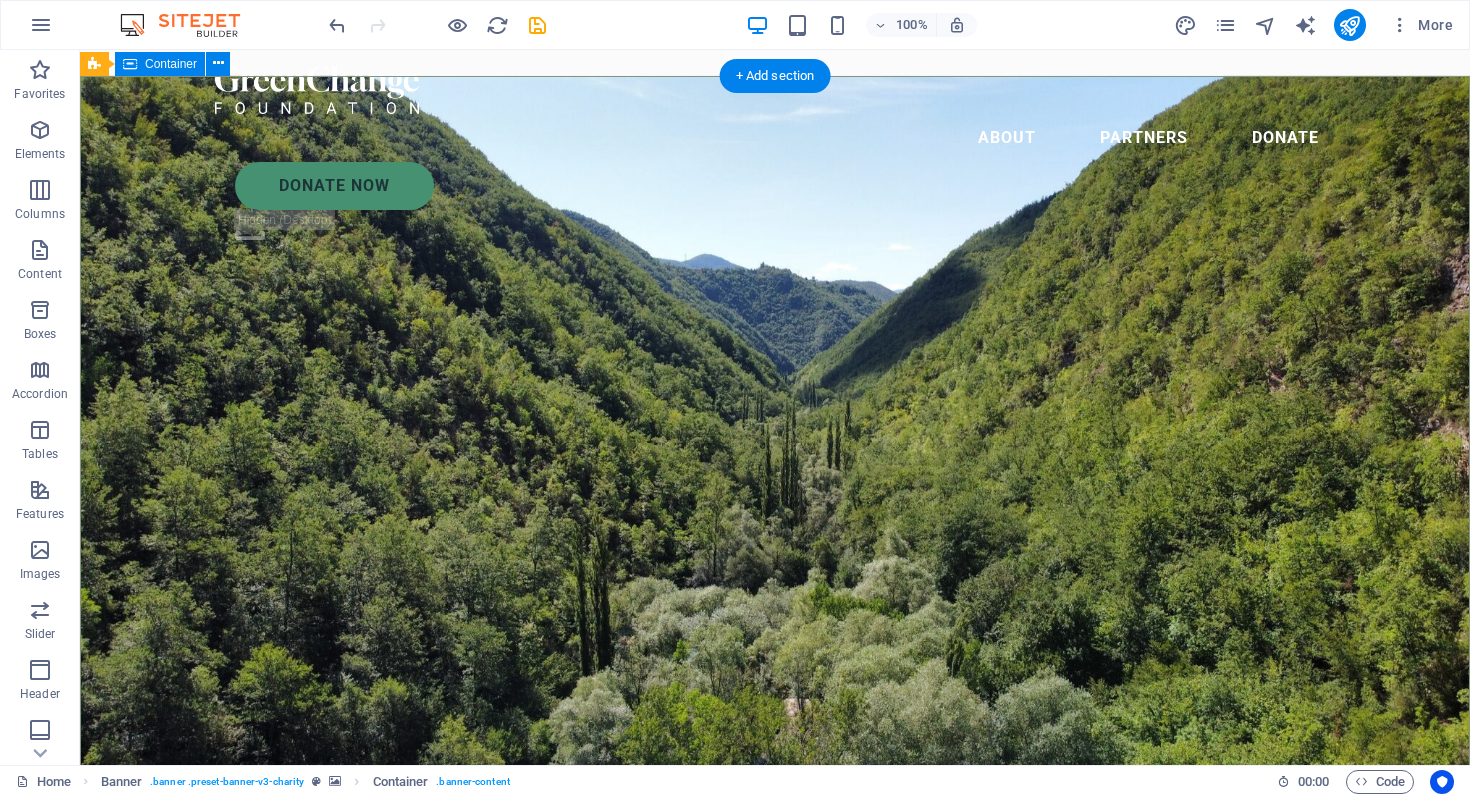 click on "Felix Fish Finger Felix's stupid website" at bounding box center [775, 937] 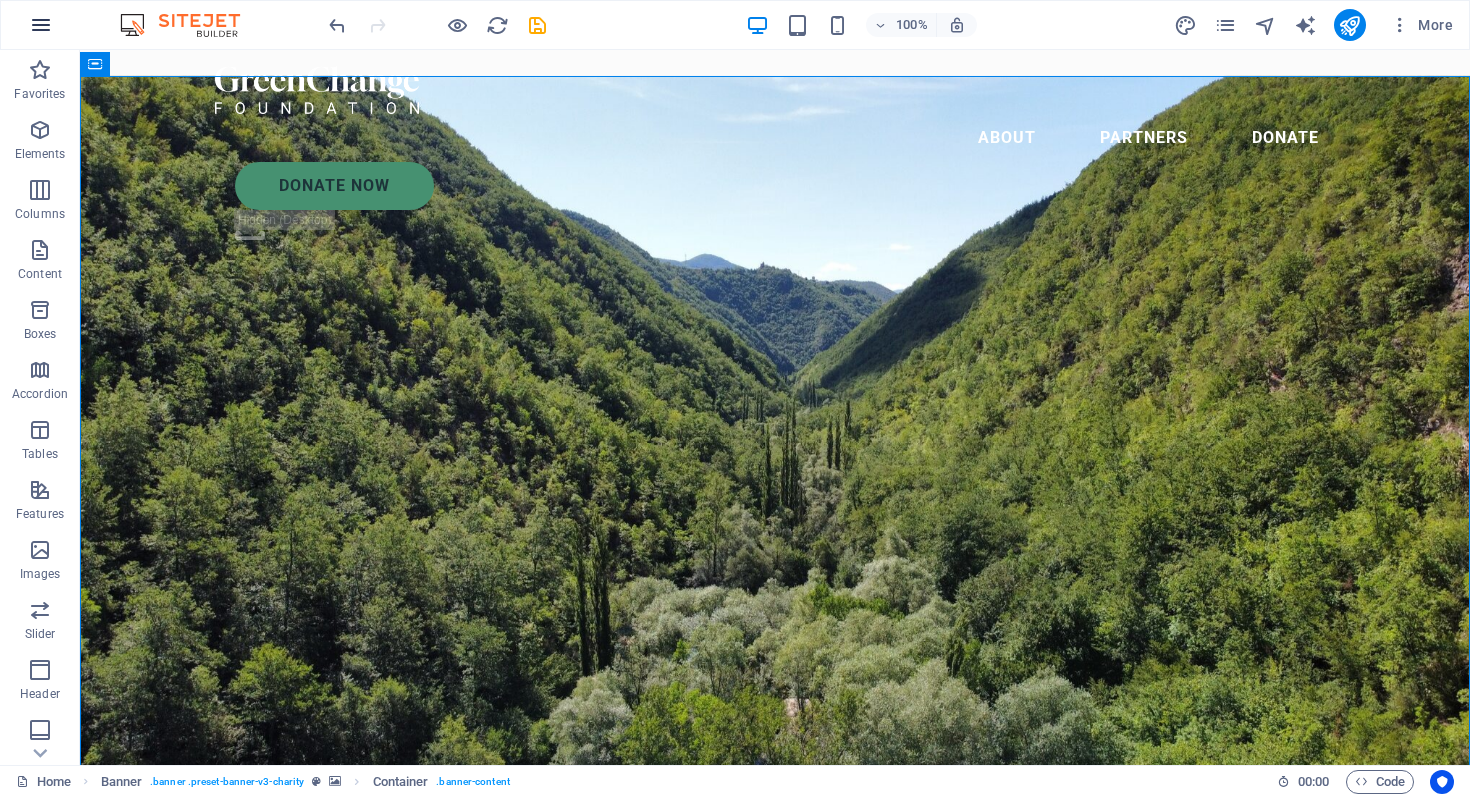 click at bounding box center [41, 25] 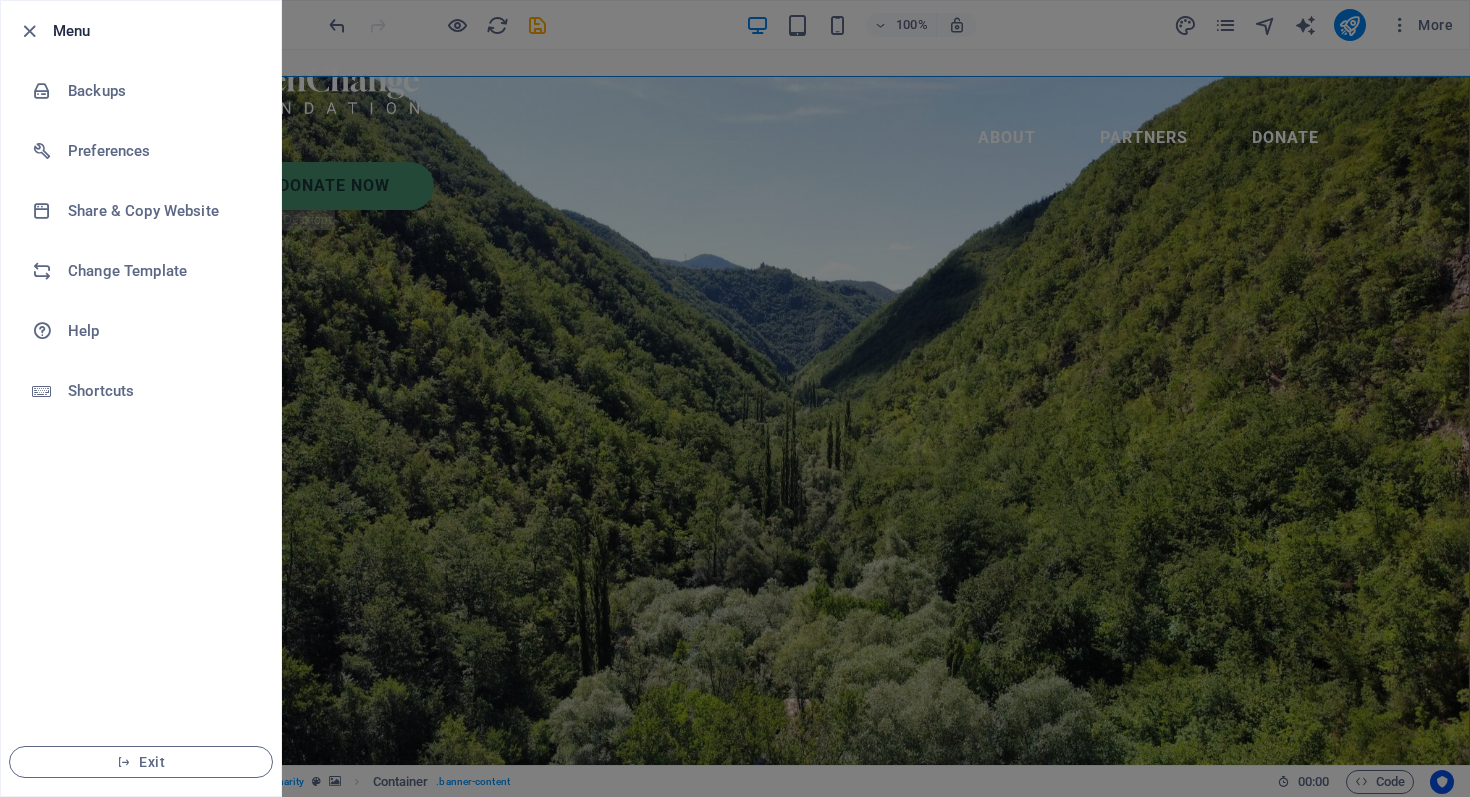 click at bounding box center [735, 398] 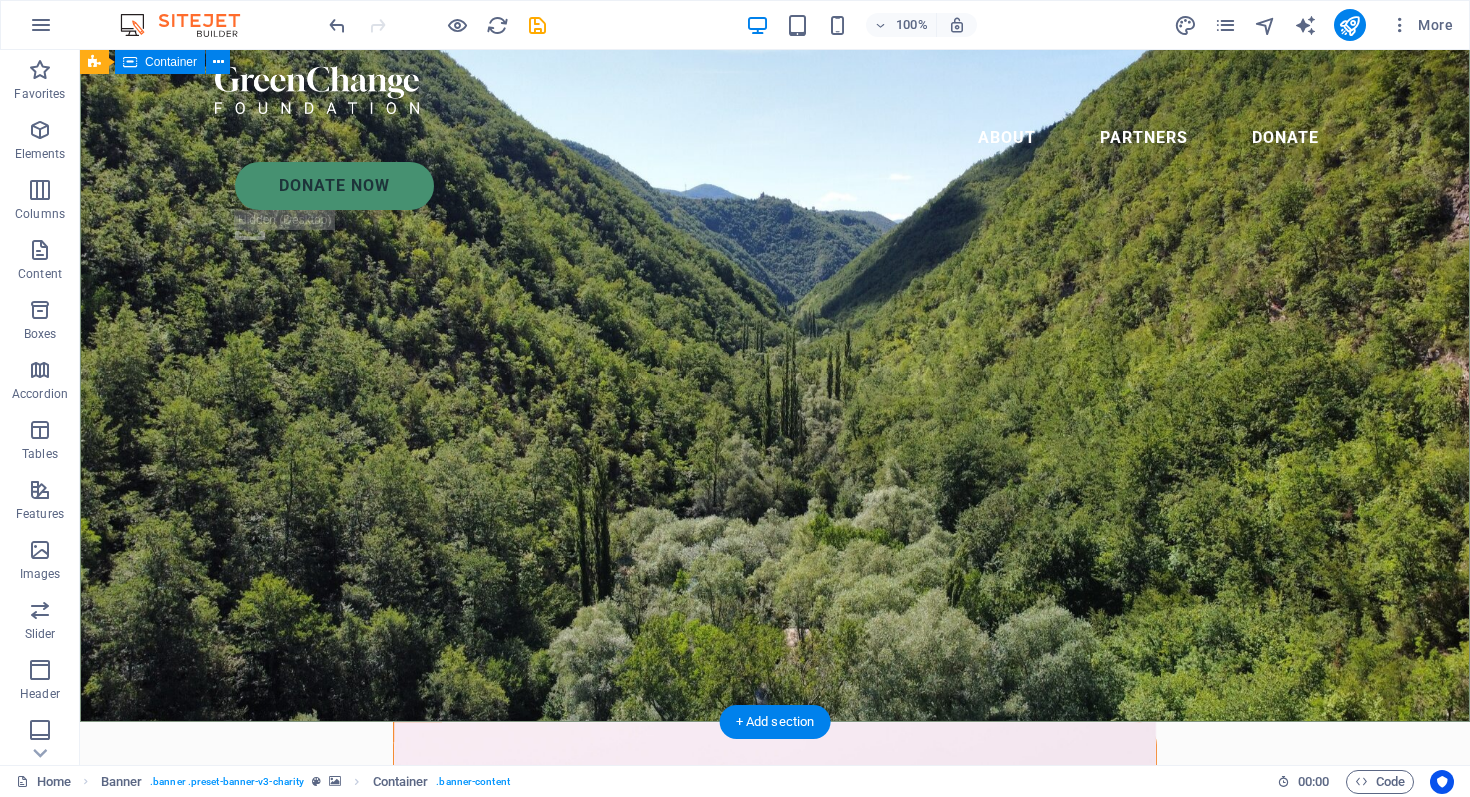 scroll, scrollTop: 0, scrollLeft: 0, axis: both 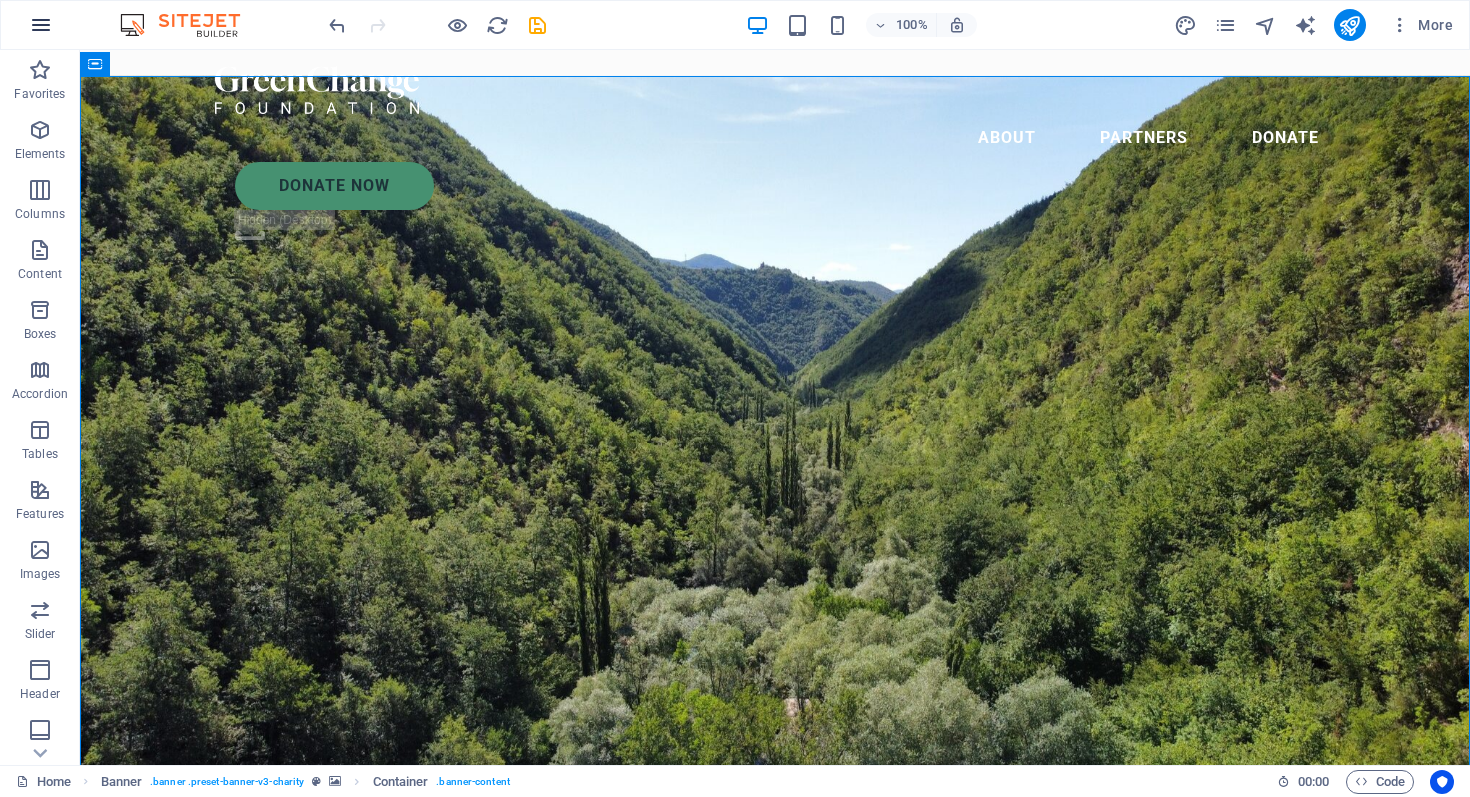 click at bounding box center (41, 25) 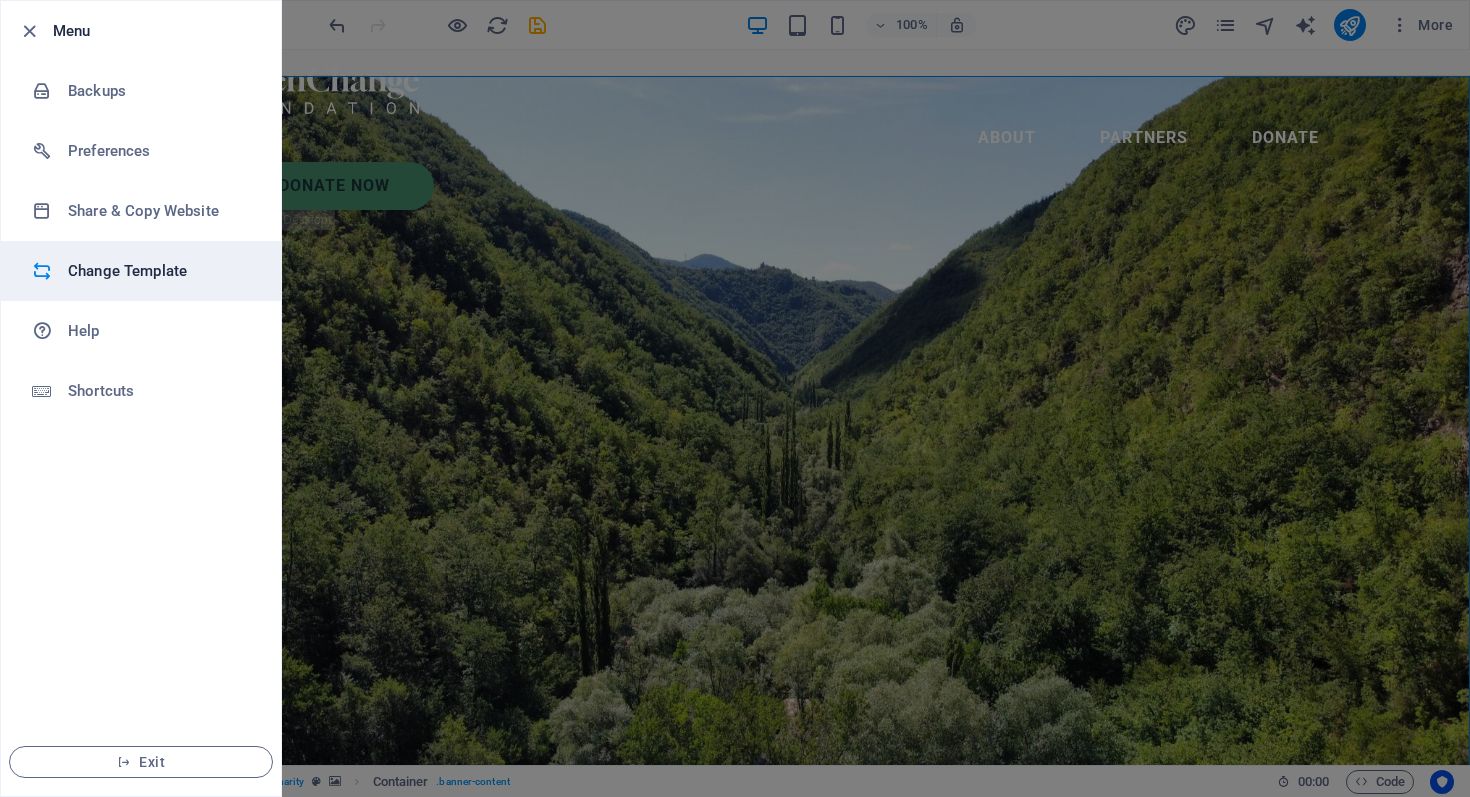 click on "Change Template" at bounding box center [160, 271] 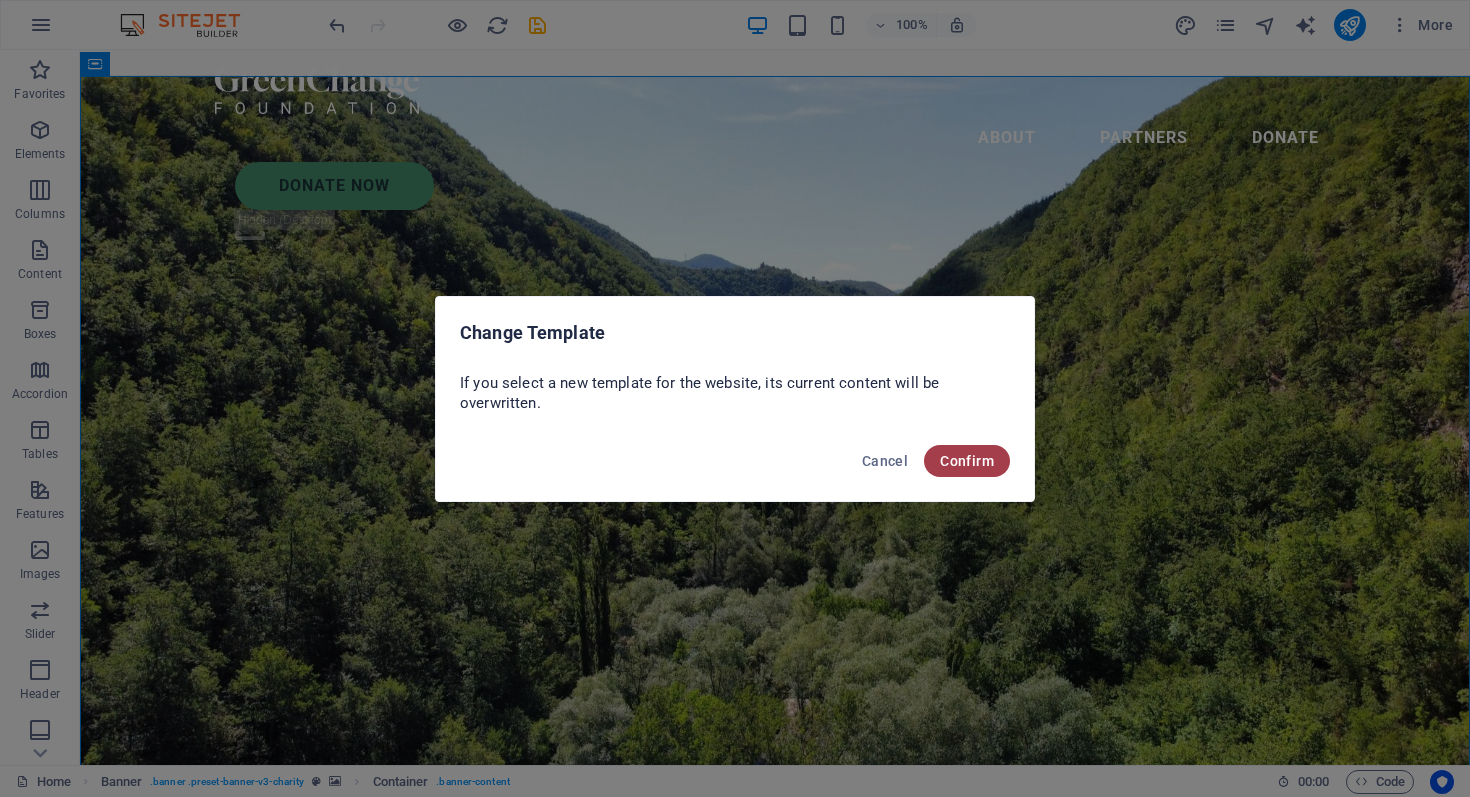 click on "Confirm" at bounding box center (967, 461) 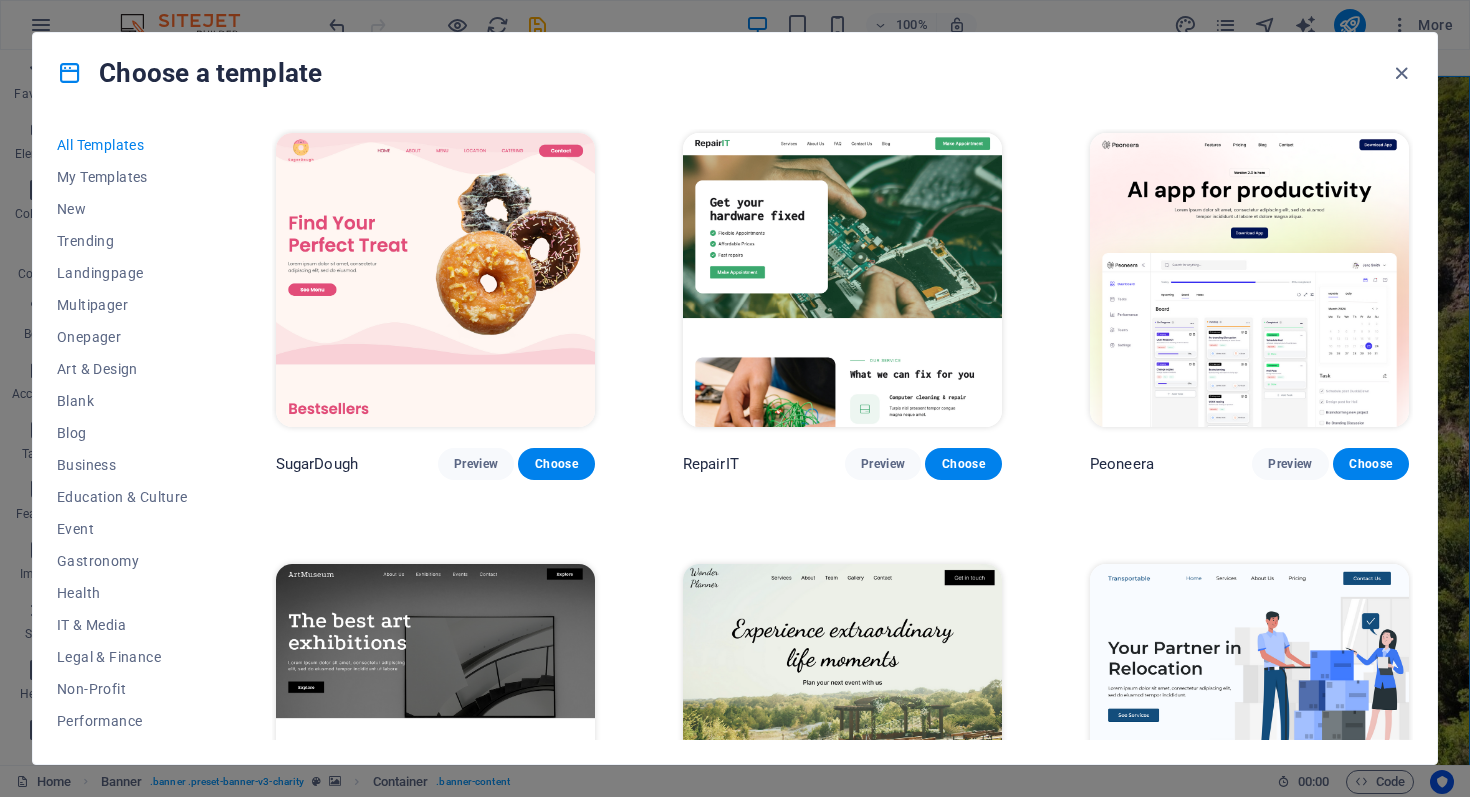 click at bounding box center [435, 280] 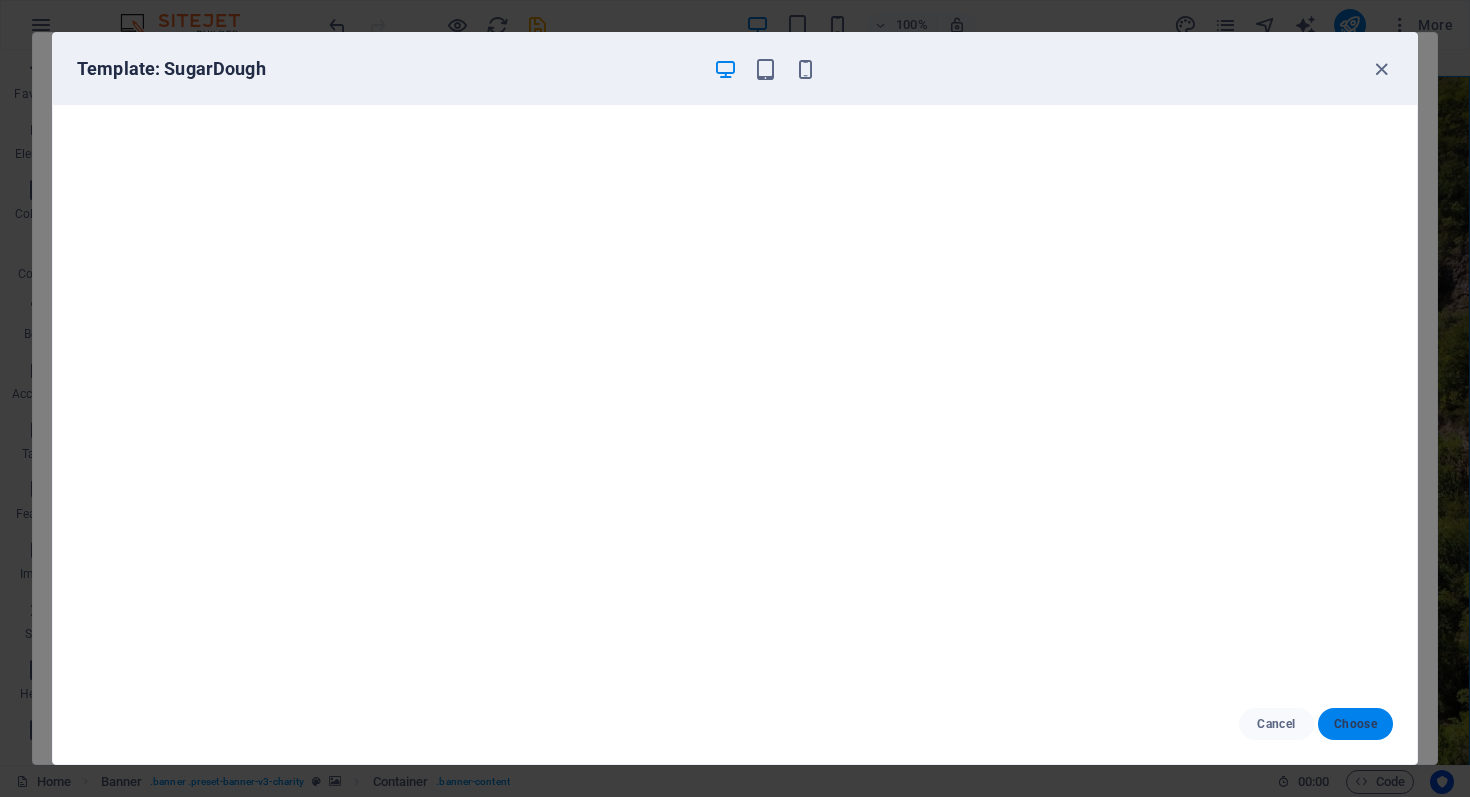 click on "Choose" at bounding box center [1355, 724] 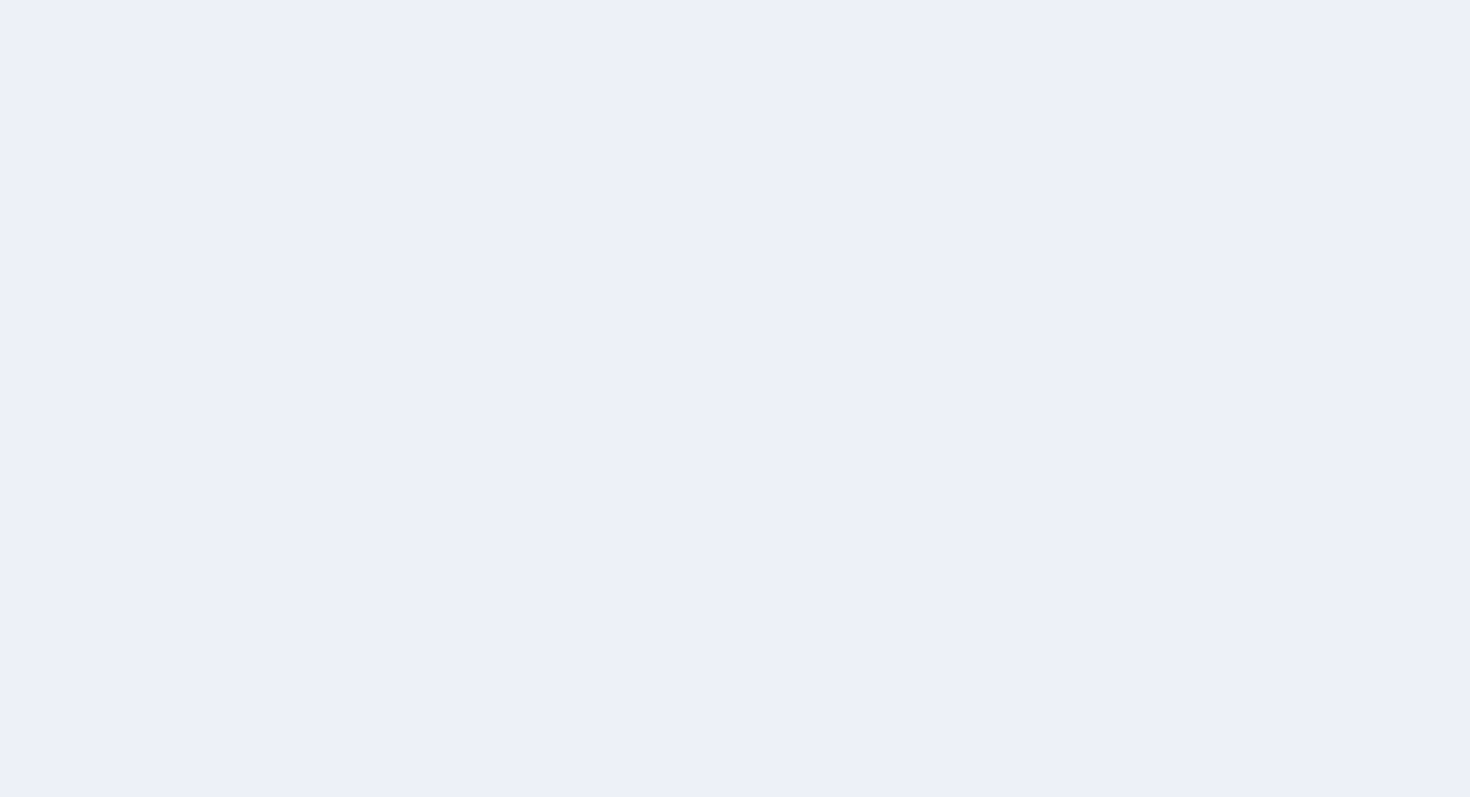 scroll, scrollTop: 0, scrollLeft: 0, axis: both 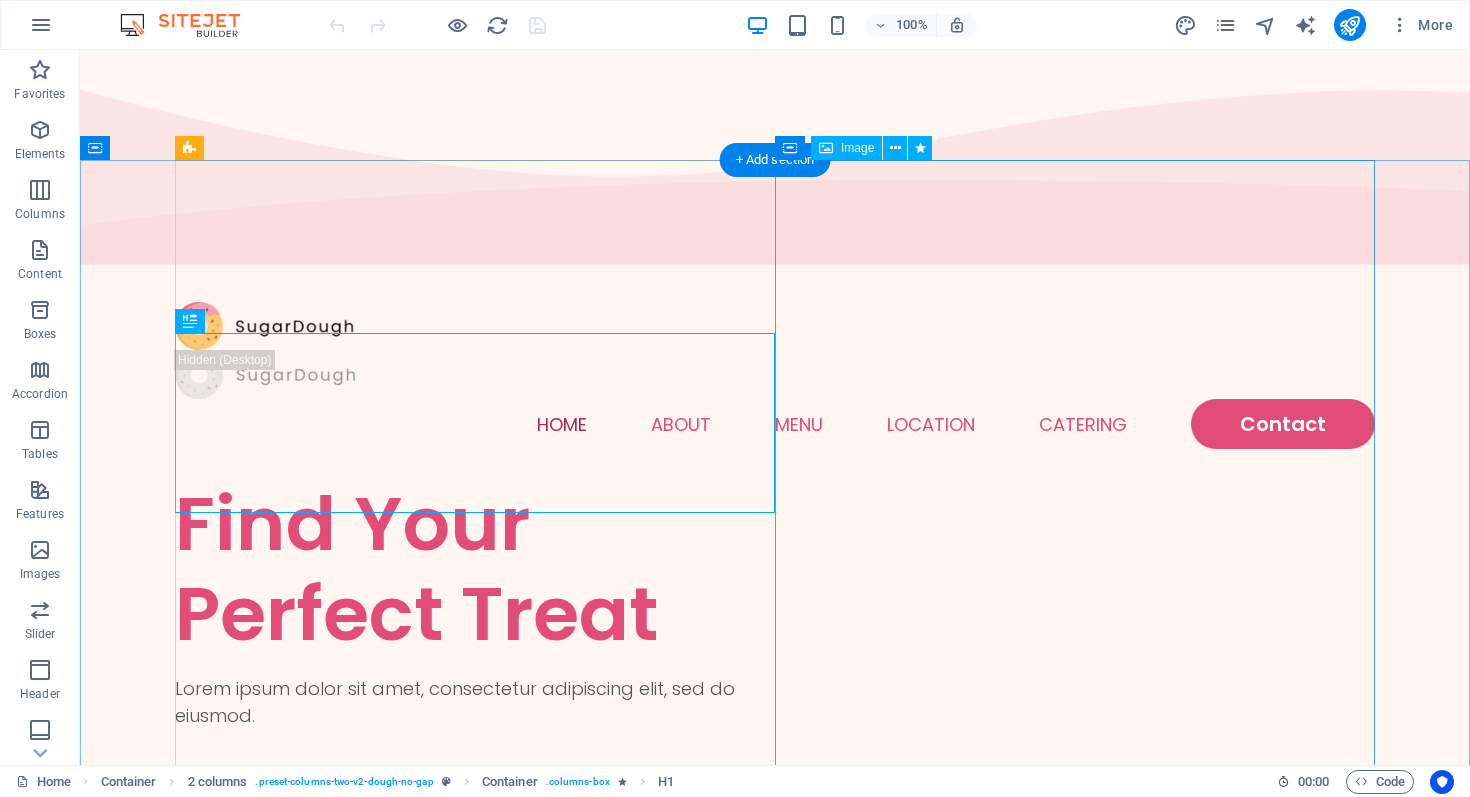 click at bounding box center [475, 1404] 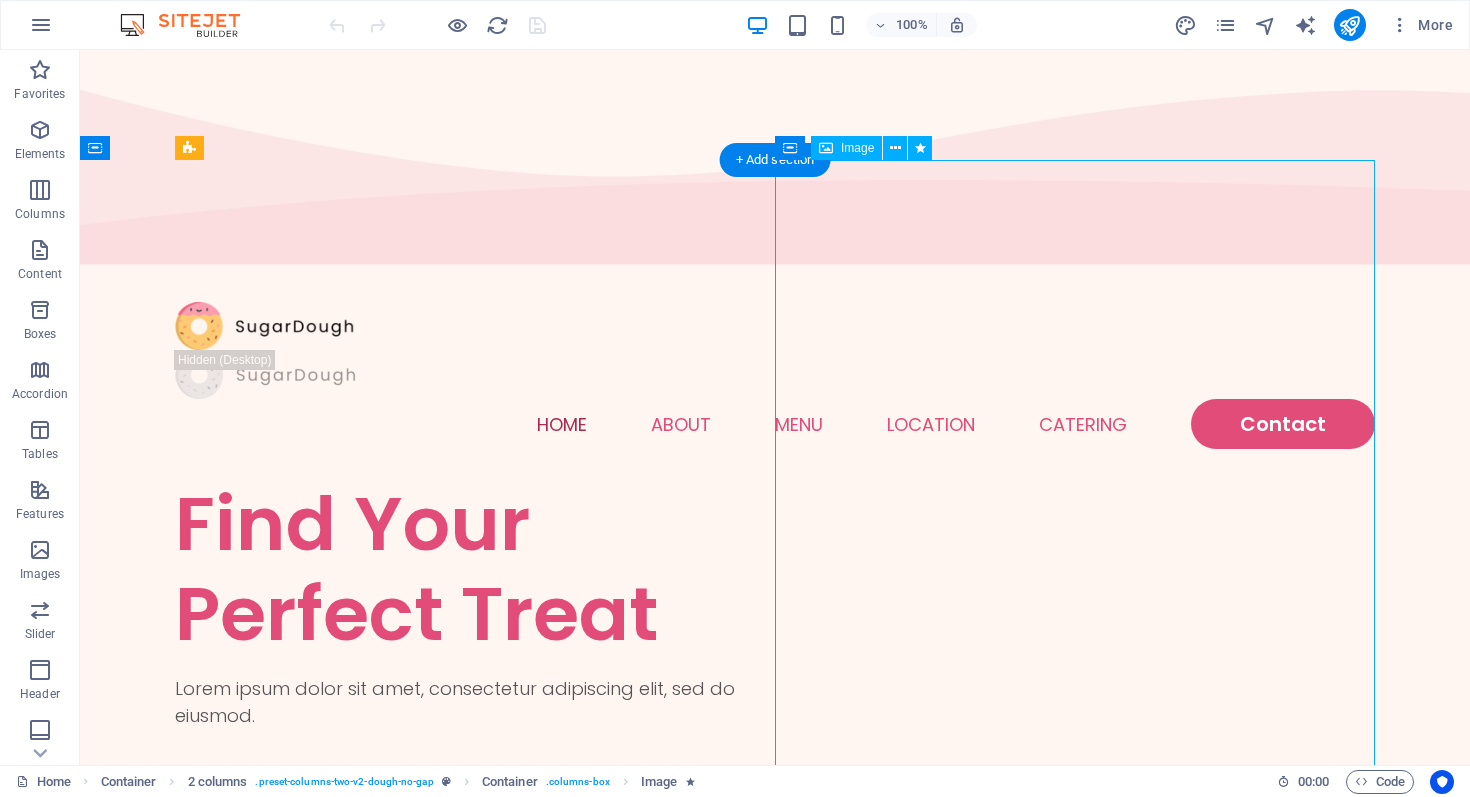drag, startPoint x: 1015, startPoint y: 478, endPoint x: 986, endPoint y: 414, distance: 70.26379 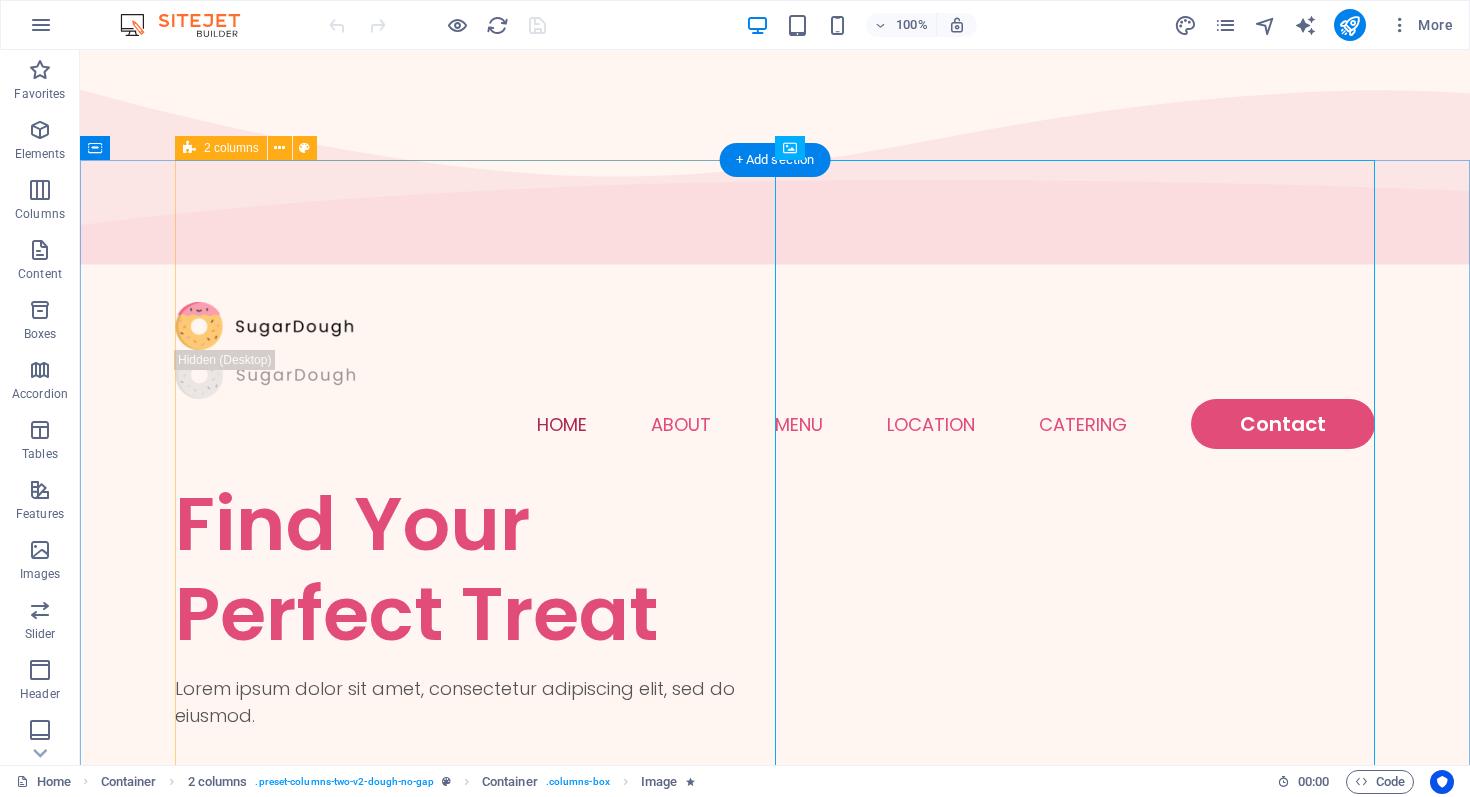 click on "Find Your Perfect Treat Lorem ipsum dolor sit amet, consectetur adipiscing elit, sed do eiusmod. See Menu" at bounding box center (775, 1234) 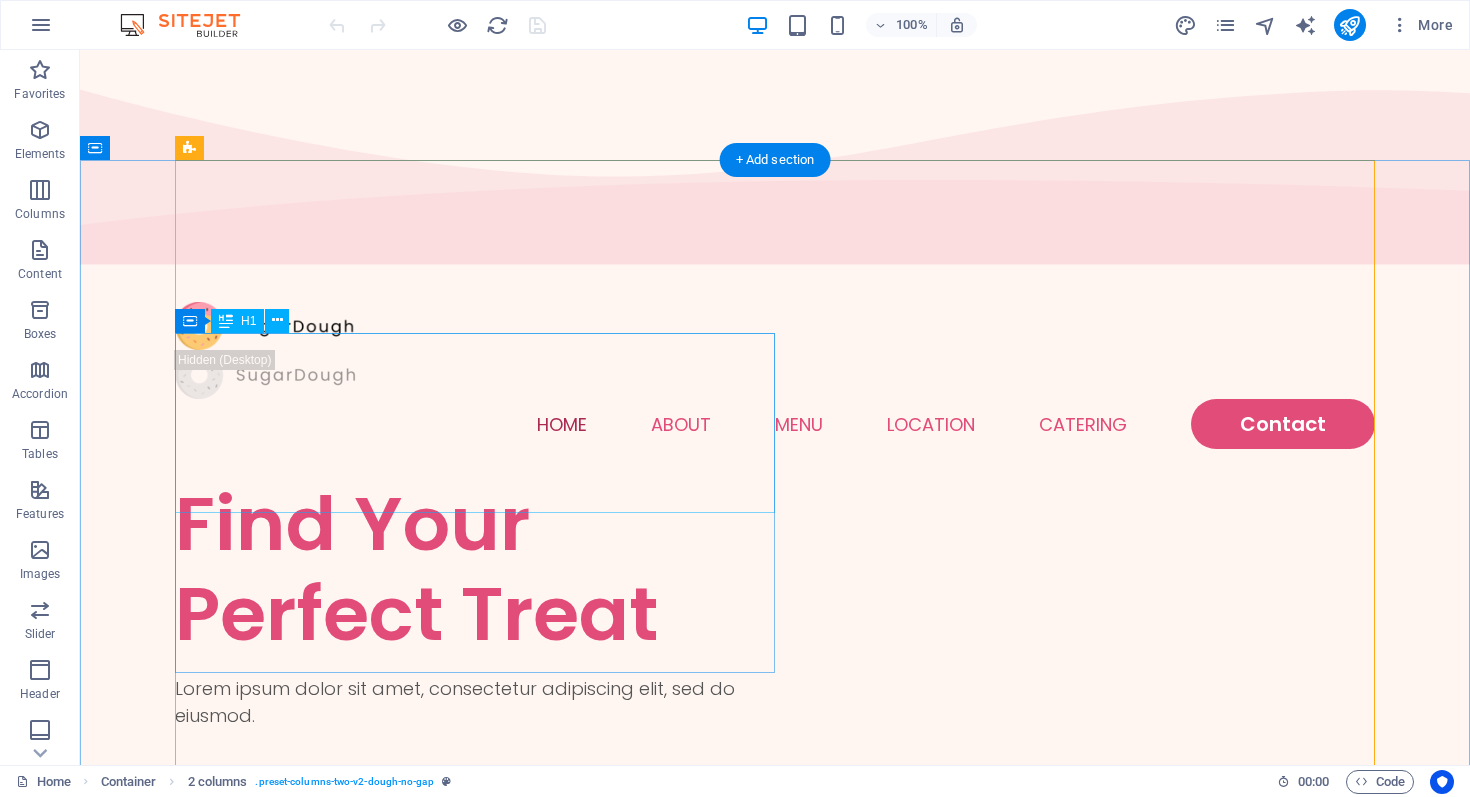 click on "Find Your Perfect Treat" at bounding box center [475, 569] 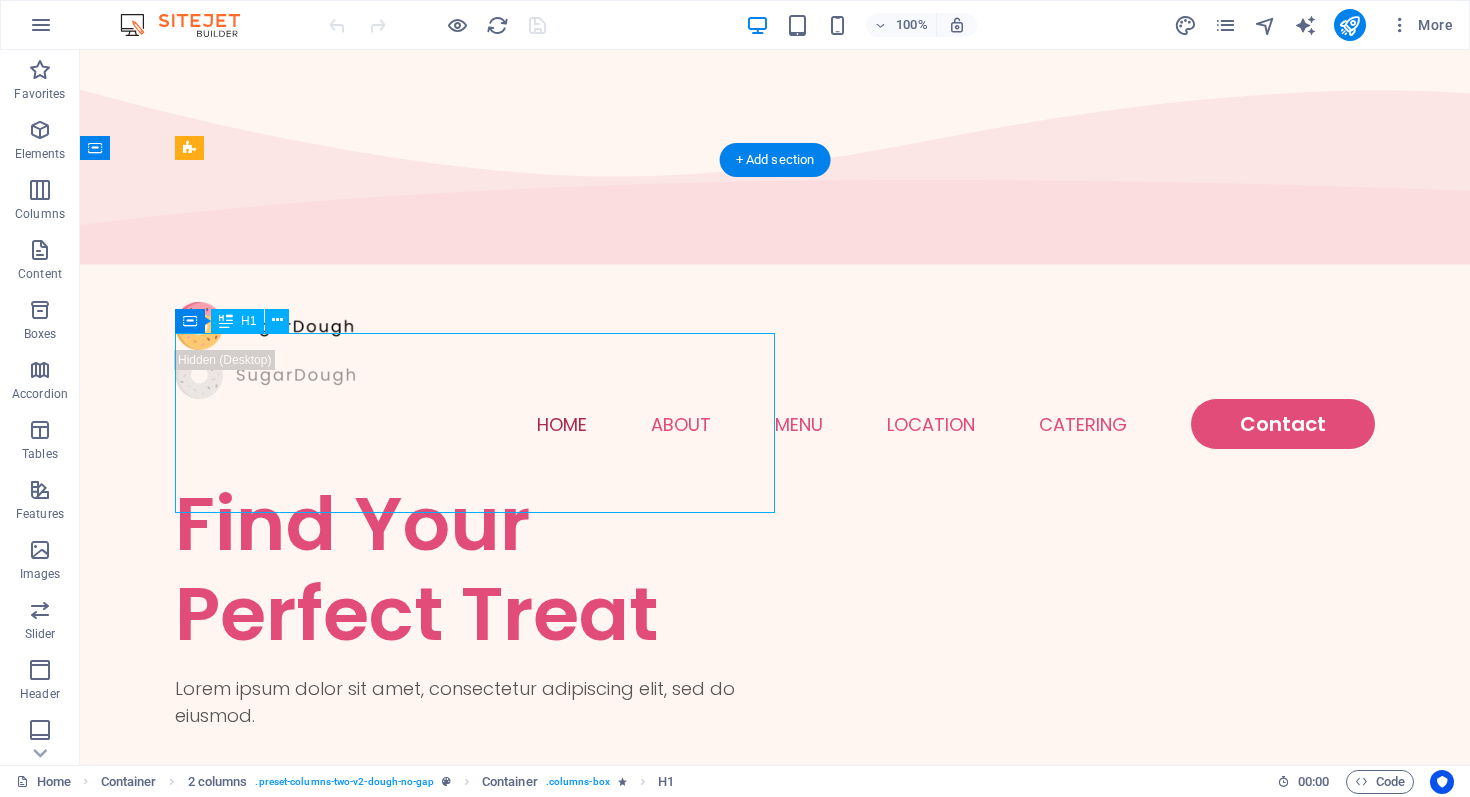 click on "Find Your Perfect Treat" at bounding box center [475, 569] 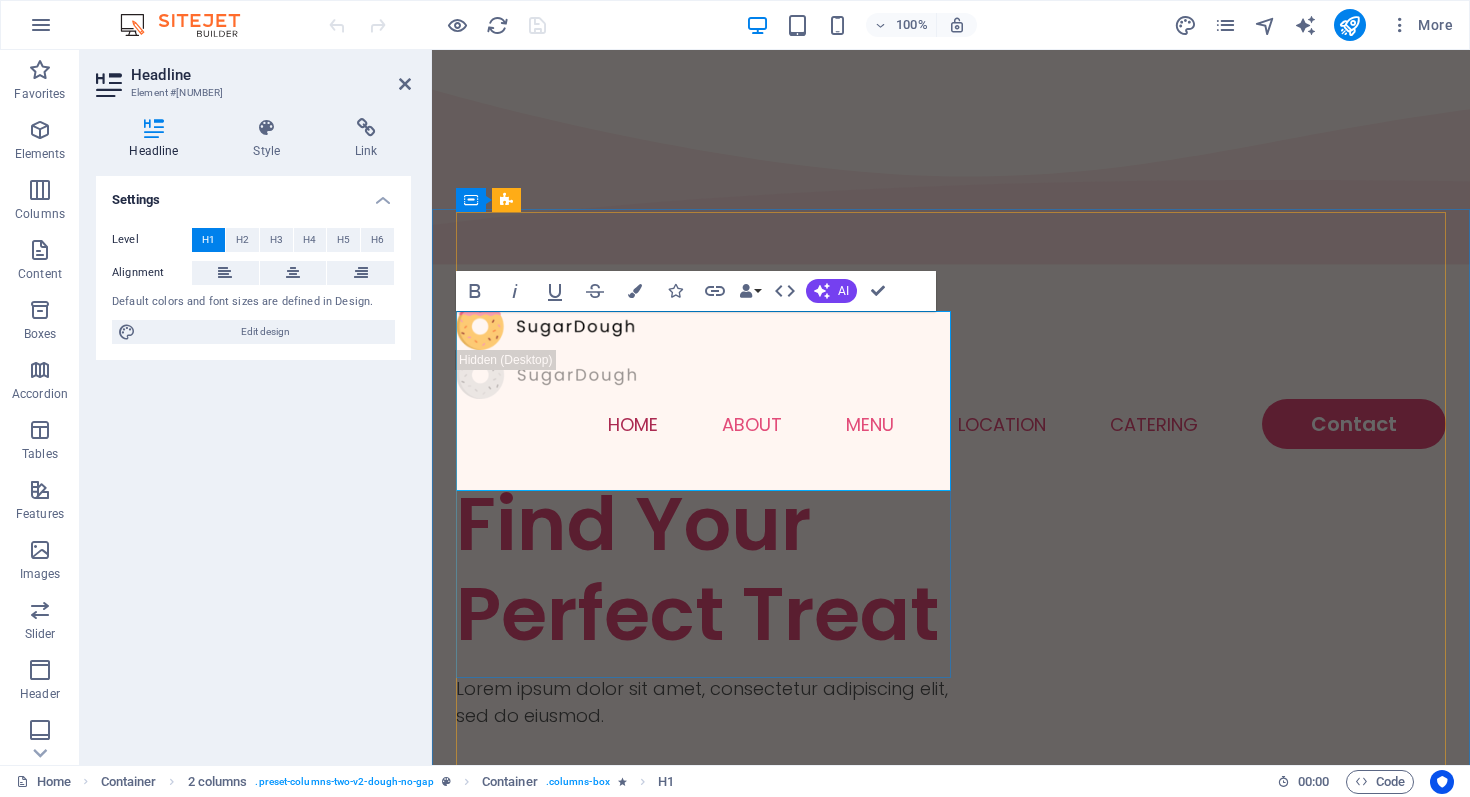 type 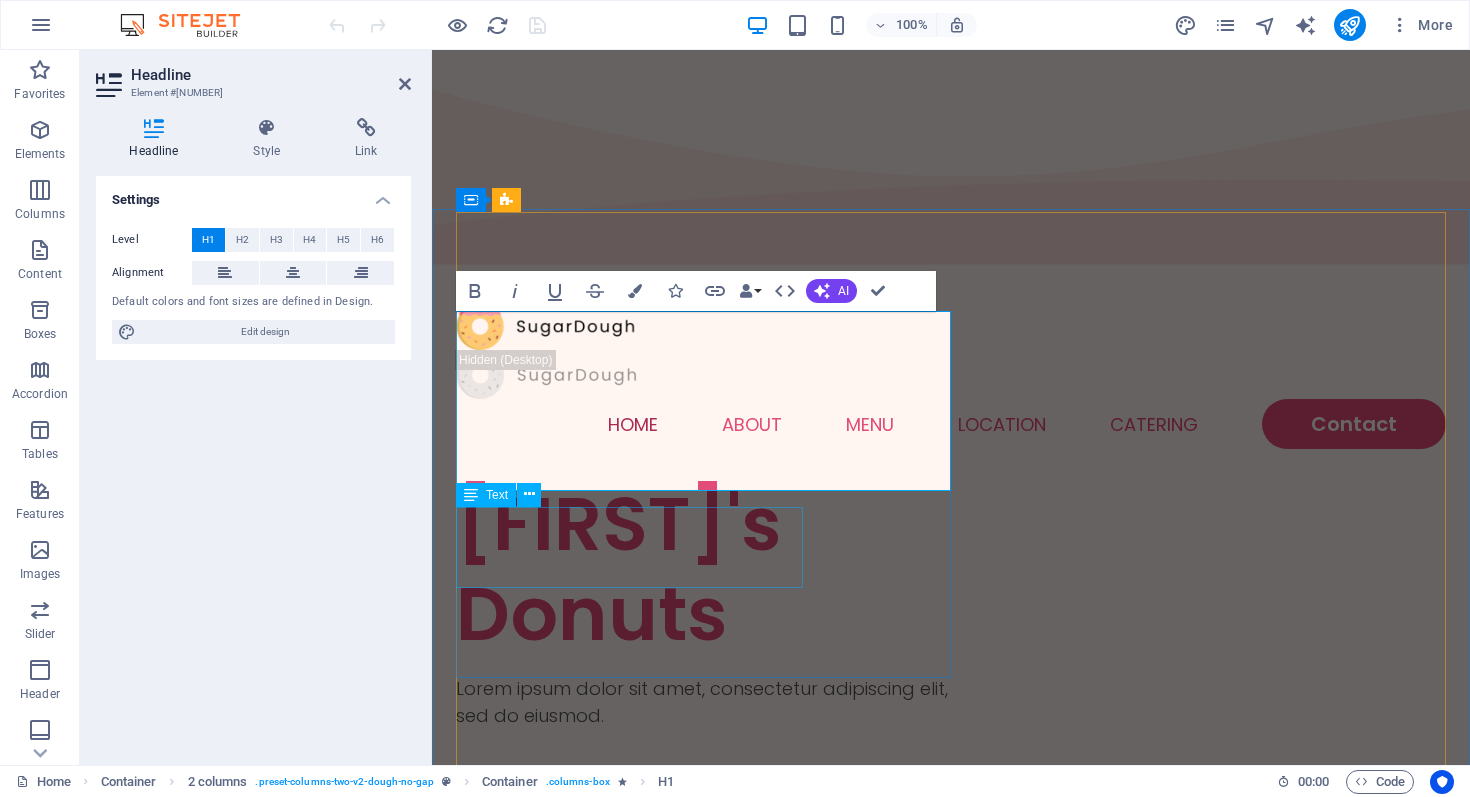 click on "Lorem ipsum dolor sit amet, consectetur adipiscing elit, sed do eiusmod." at bounding box center (703, 702) 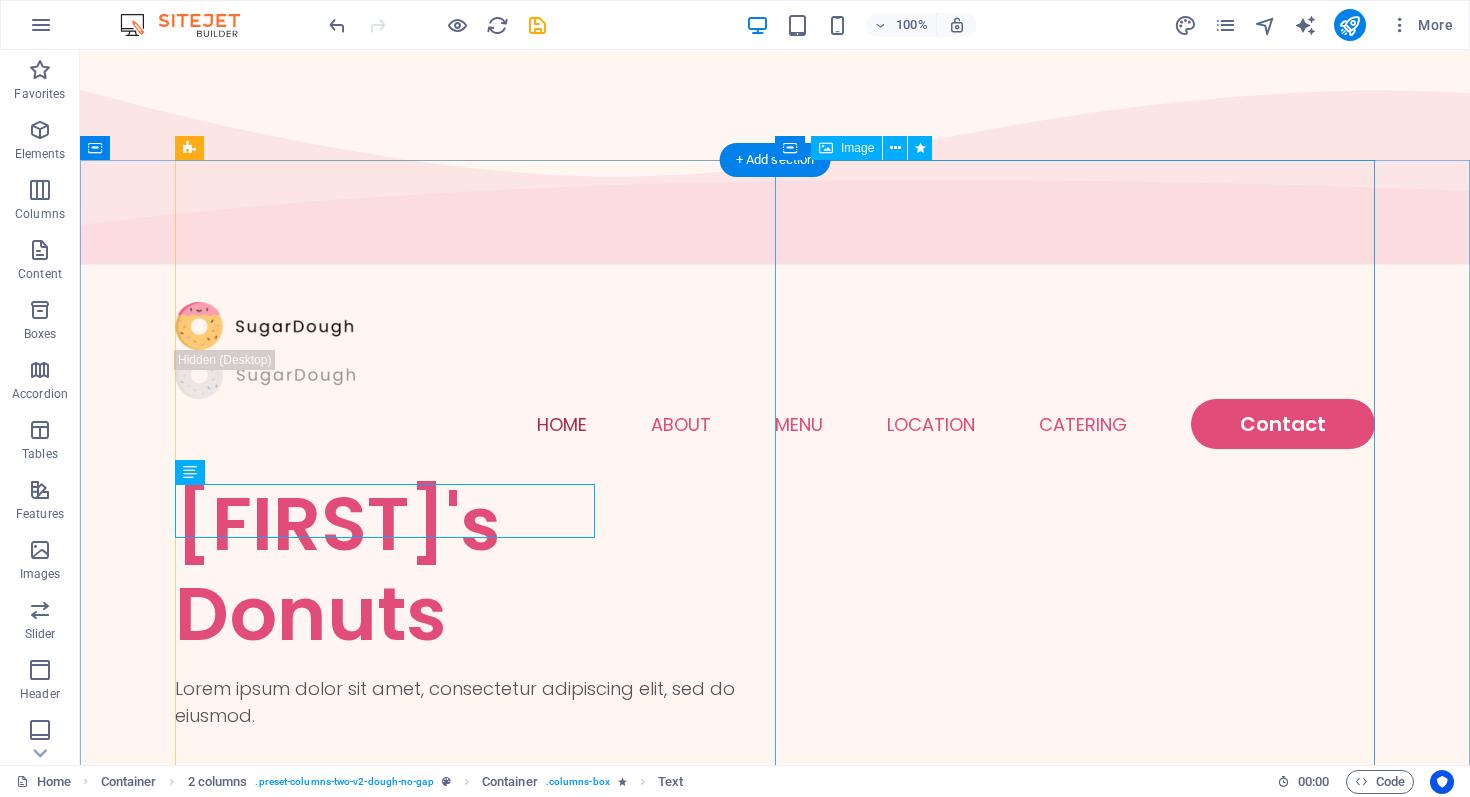 click at bounding box center [475, 1404] 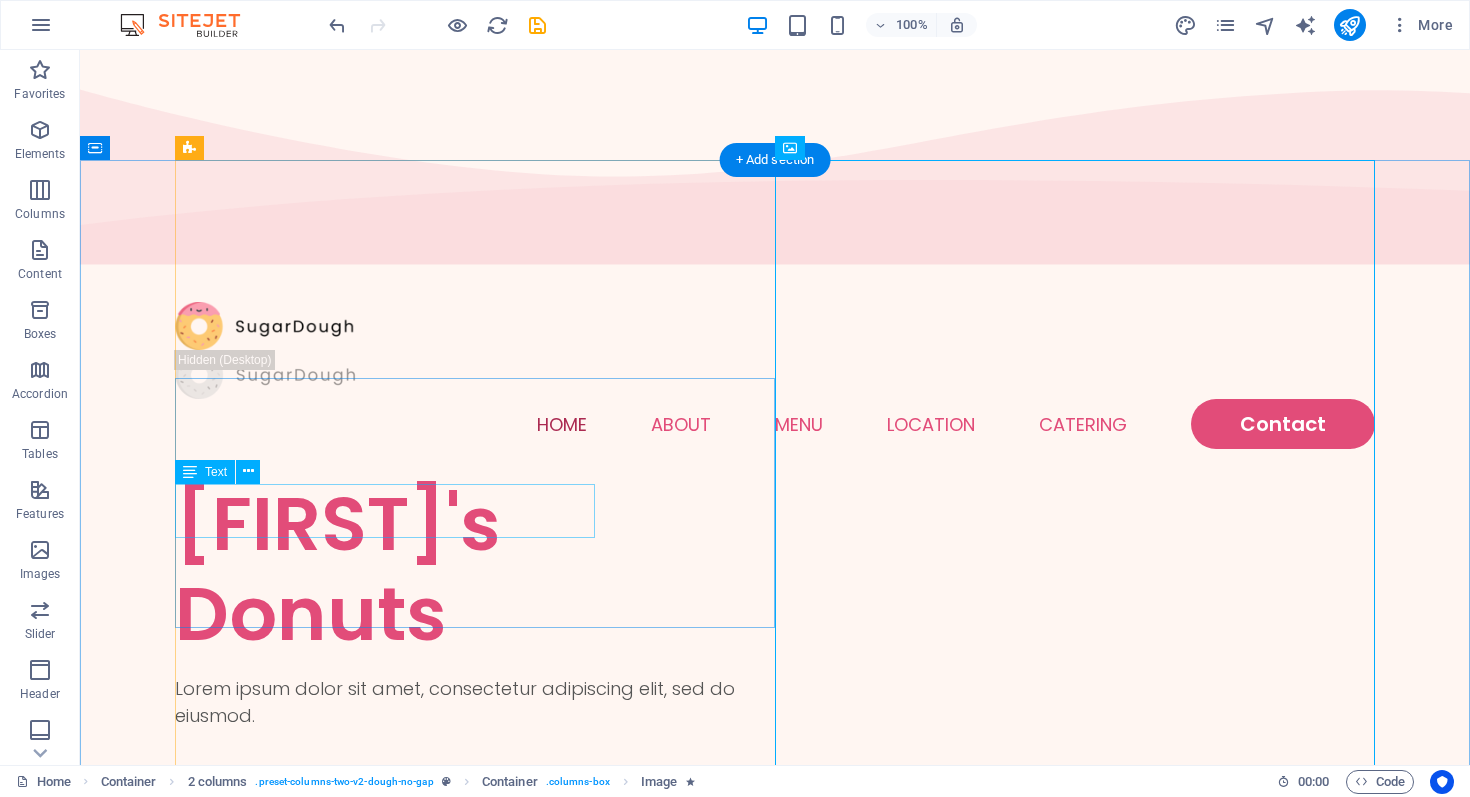 click on "Lorem ipsum dolor sit amet, consectetur adipiscing elit, sed do eiusmod." at bounding box center [475, 702] 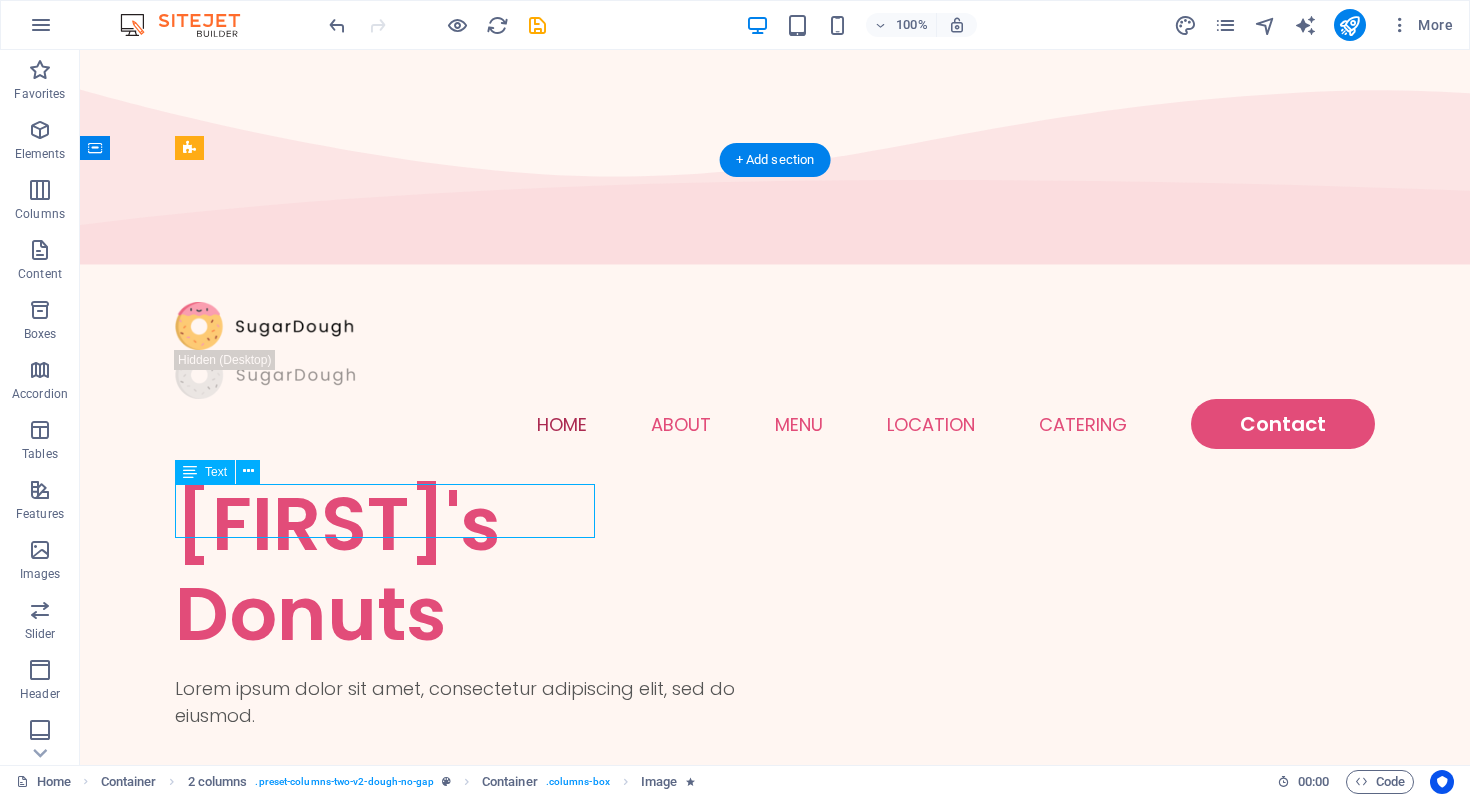 click on "Lorem ipsum dolor sit amet, consectetur adipiscing elit, sed do eiusmod." at bounding box center [475, 702] 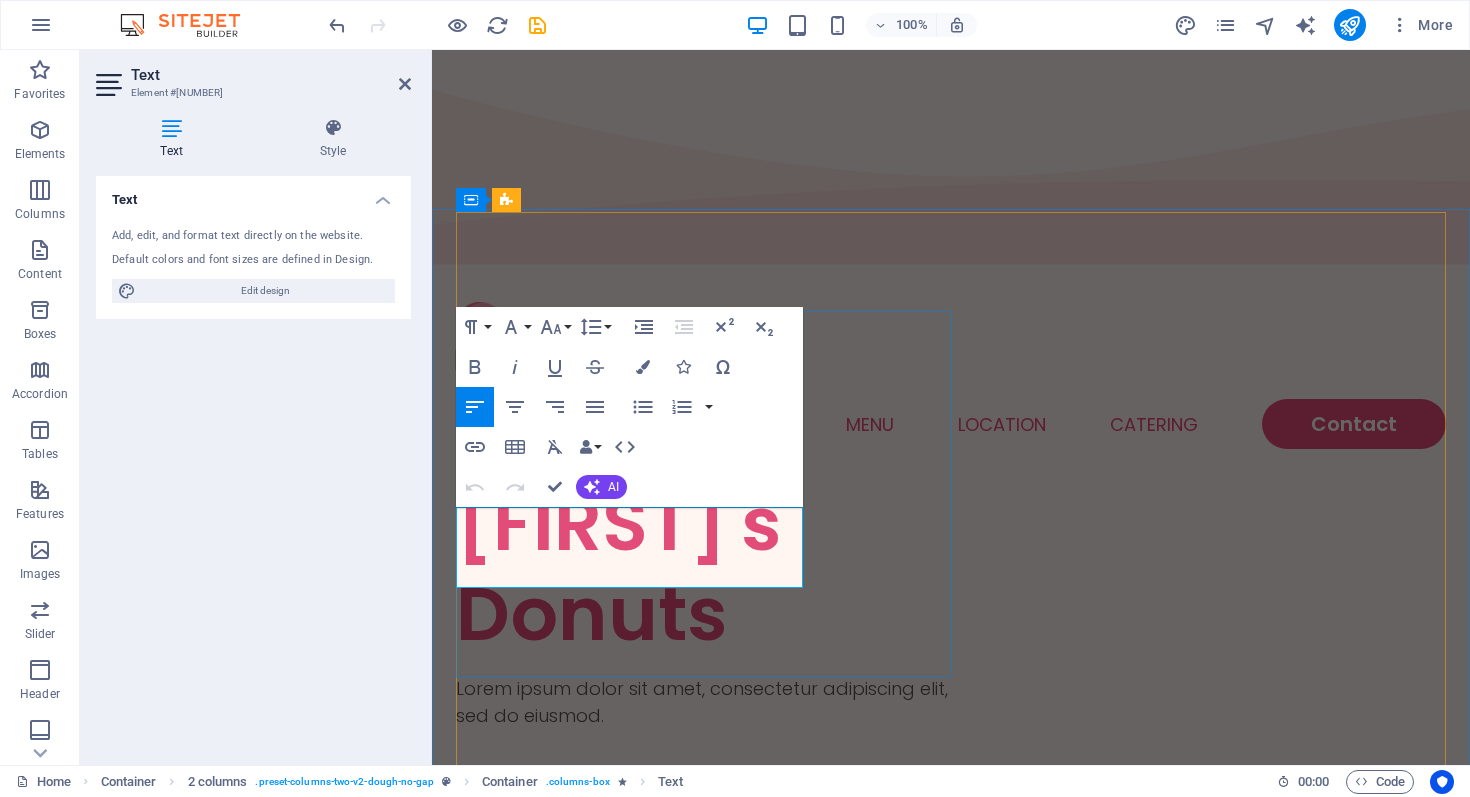 click on "Lorem ipsum dolor sit amet, consectetur adipiscing elit, sed do eiusmod." at bounding box center [703, 702] 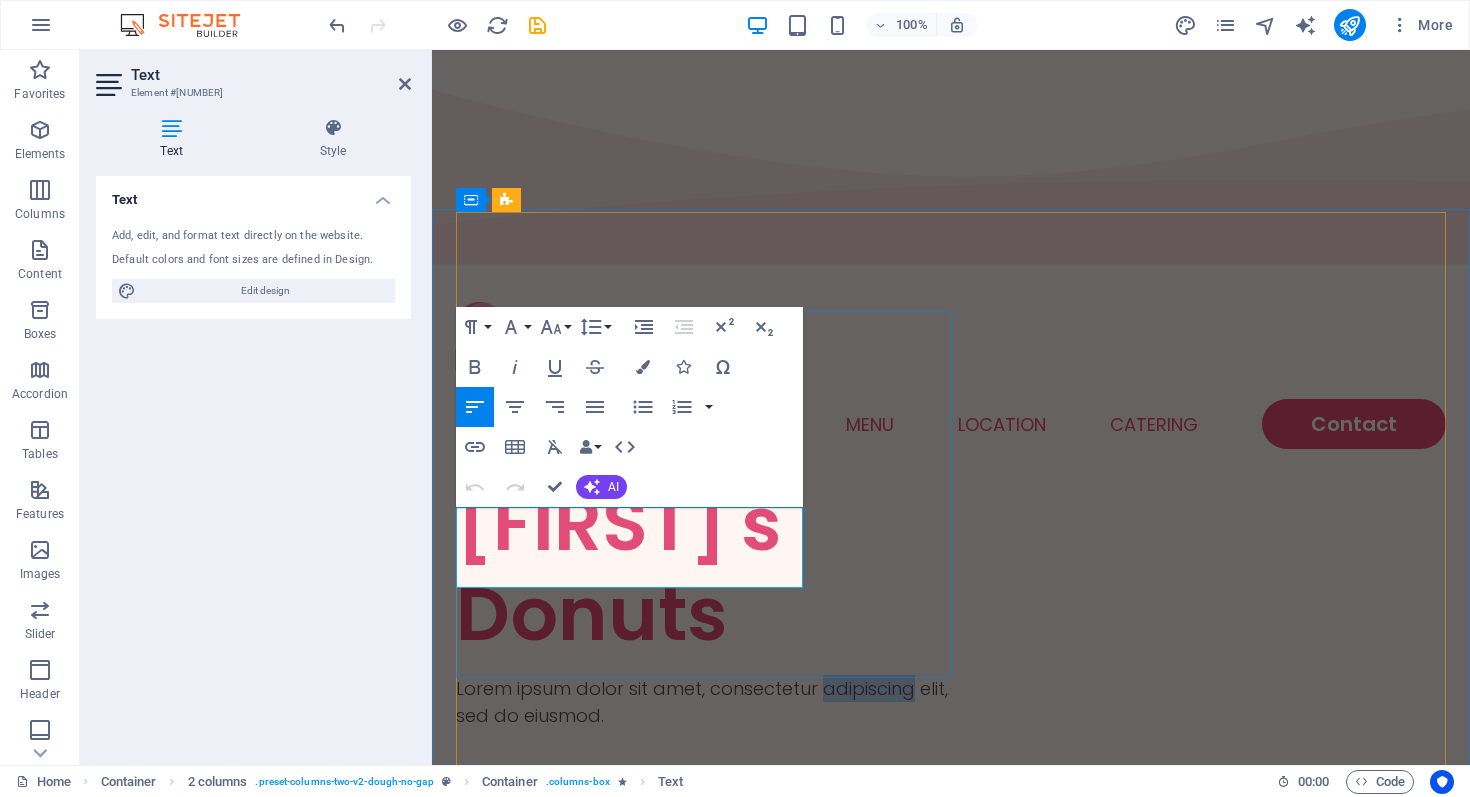 click on "Lorem ipsum dolor sit amet, consectetur adipiscing elit, sed do eiusmod." at bounding box center (703, 702) 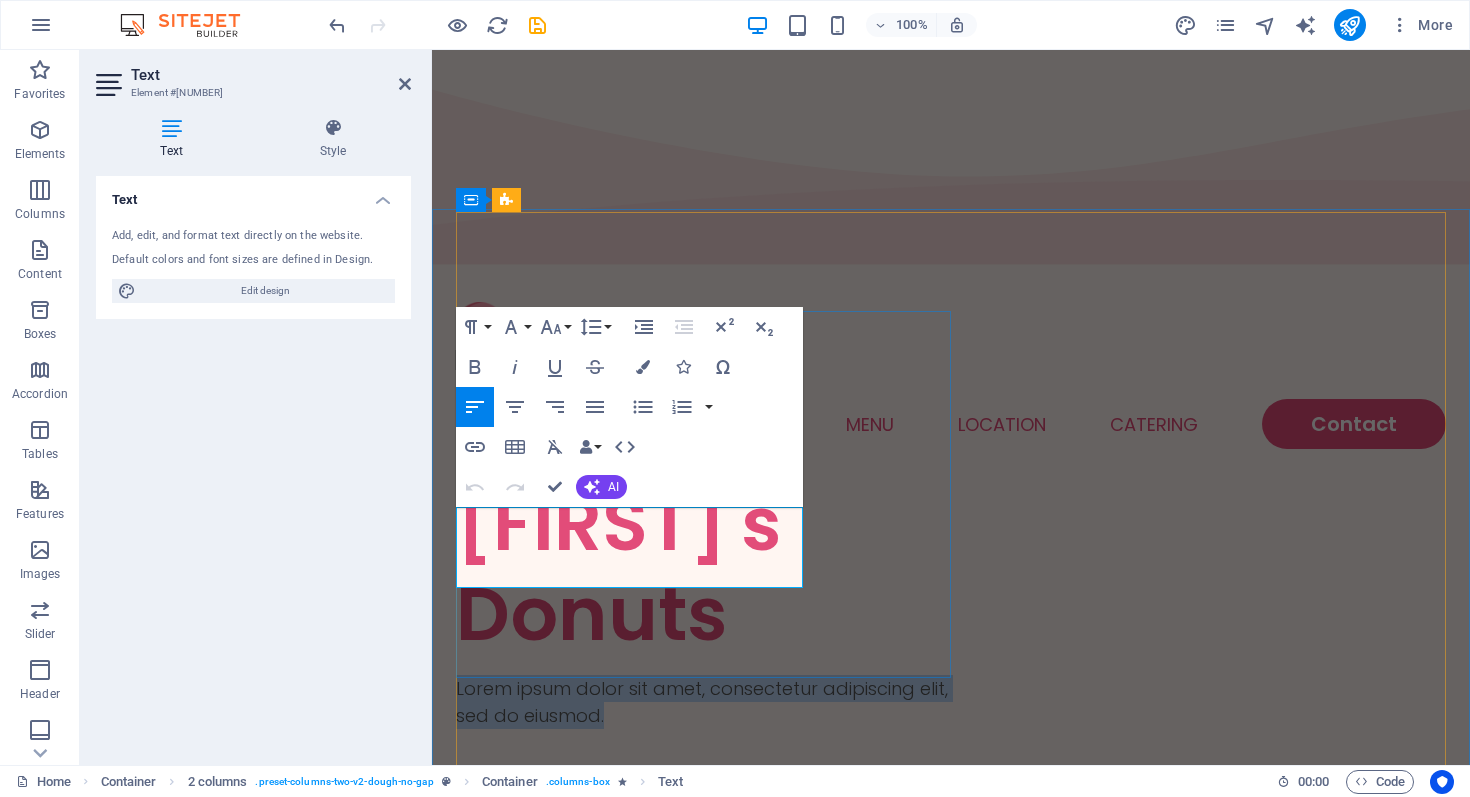 click on "Lorem ipsum dolor sit amet, consectetur adipiscing elit, sed do eiusmod." at bounding box center (703, 702) 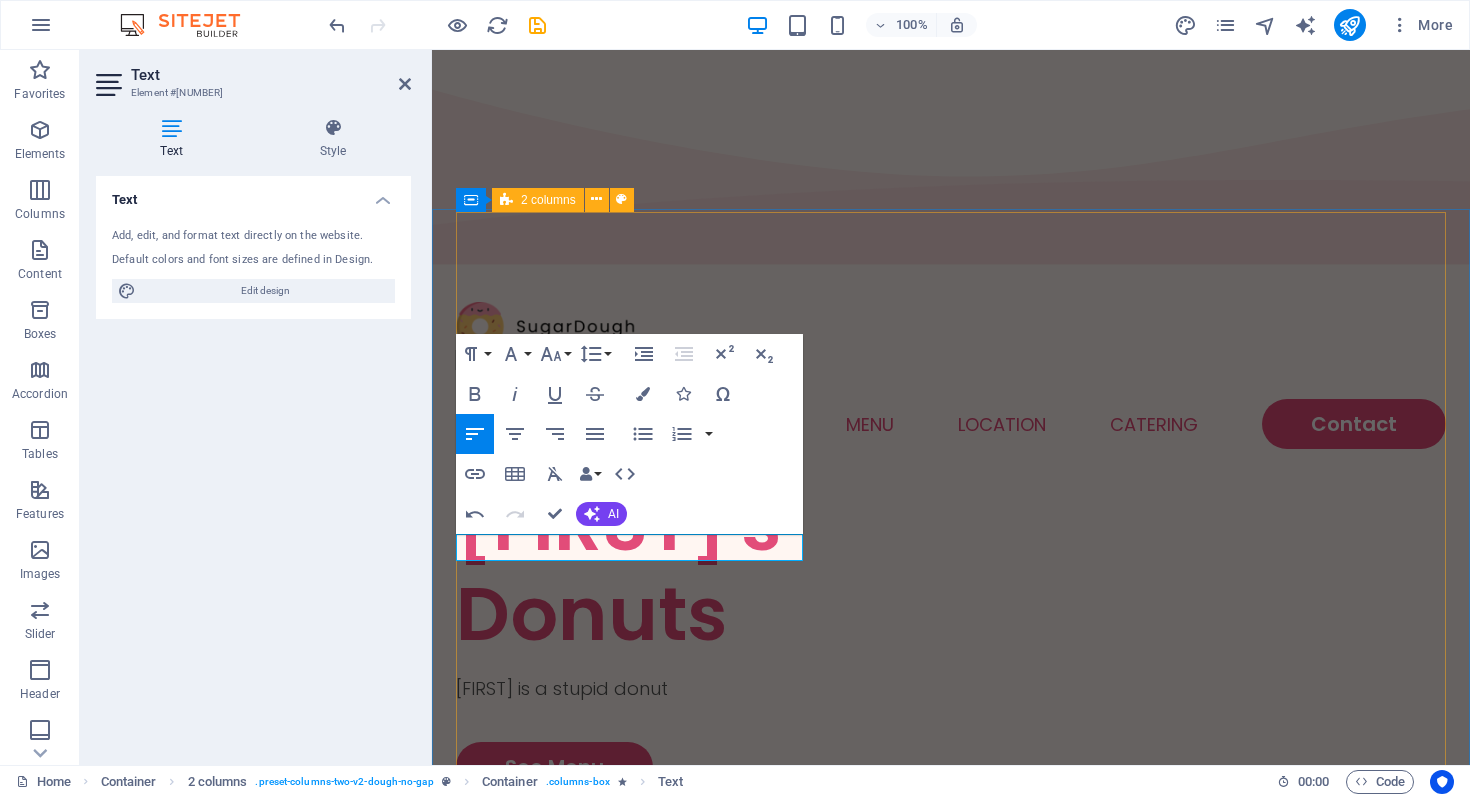 click on "[FIRST]'s Donuts [FIRST] is a stupid donut See Menu" at bounding box center [951, 1220] 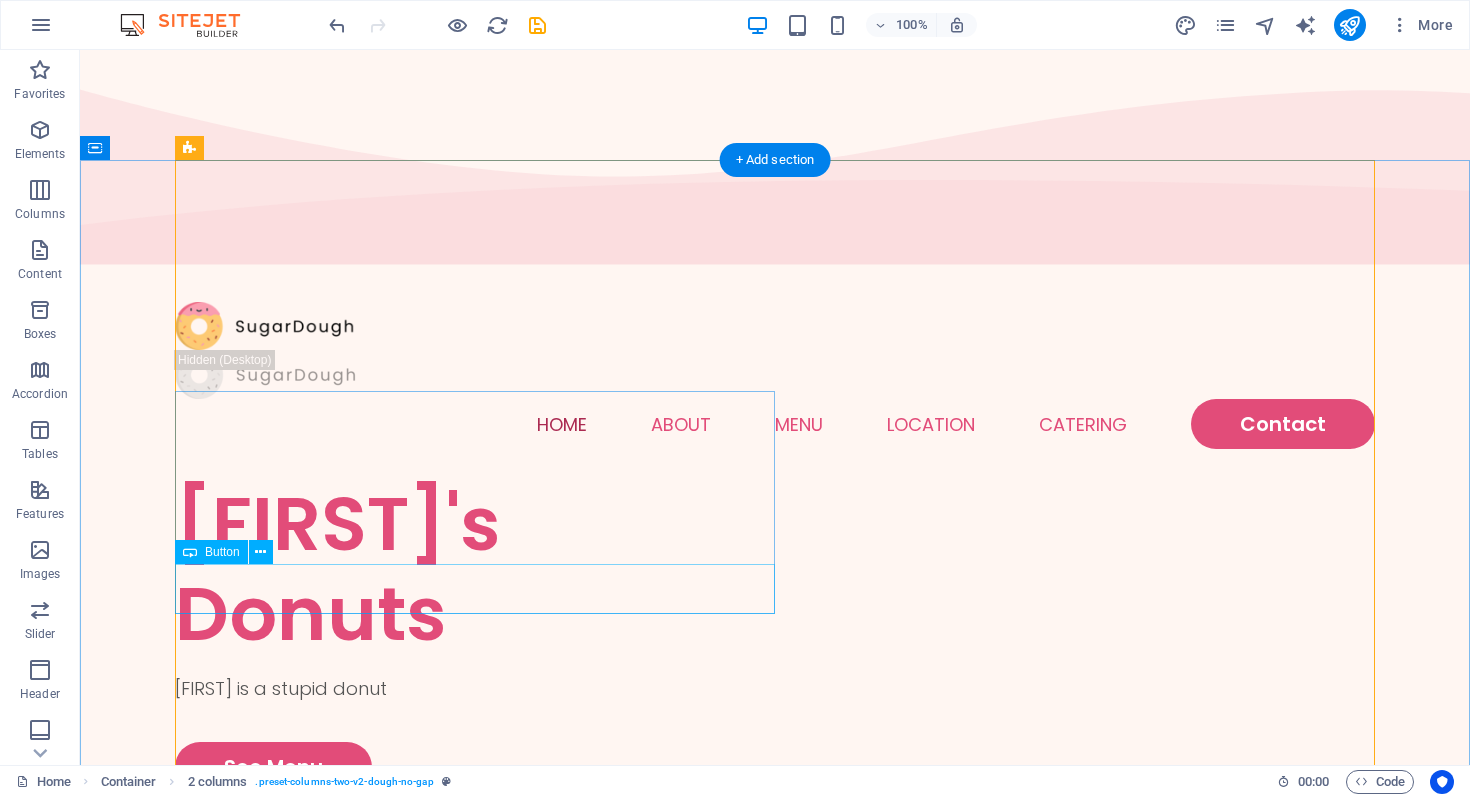 click on "See Menu" at bounding box center (475, 767) 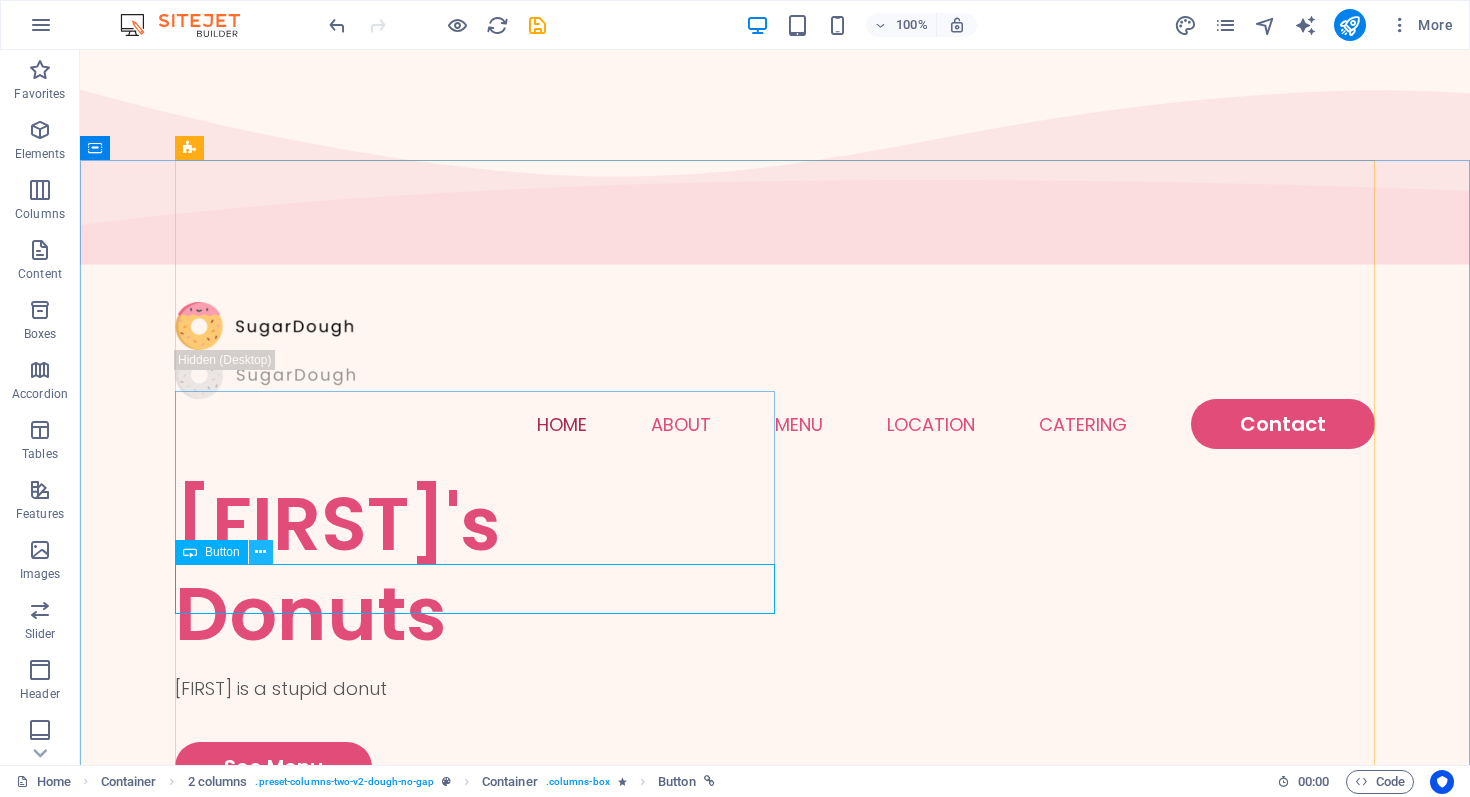 click at bounding box center (260, 552) 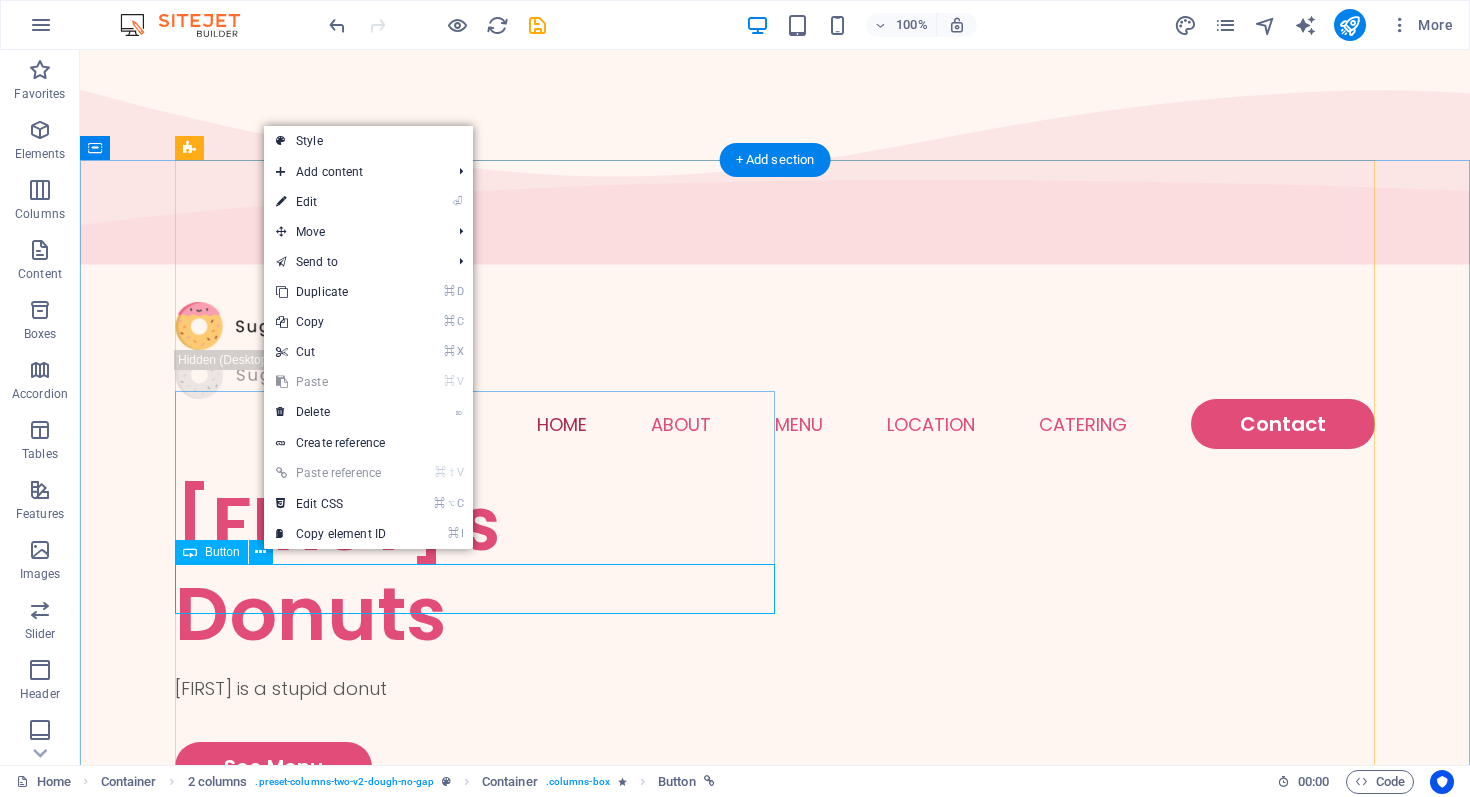 click on "See Menu" at bounding box center [475, 767] 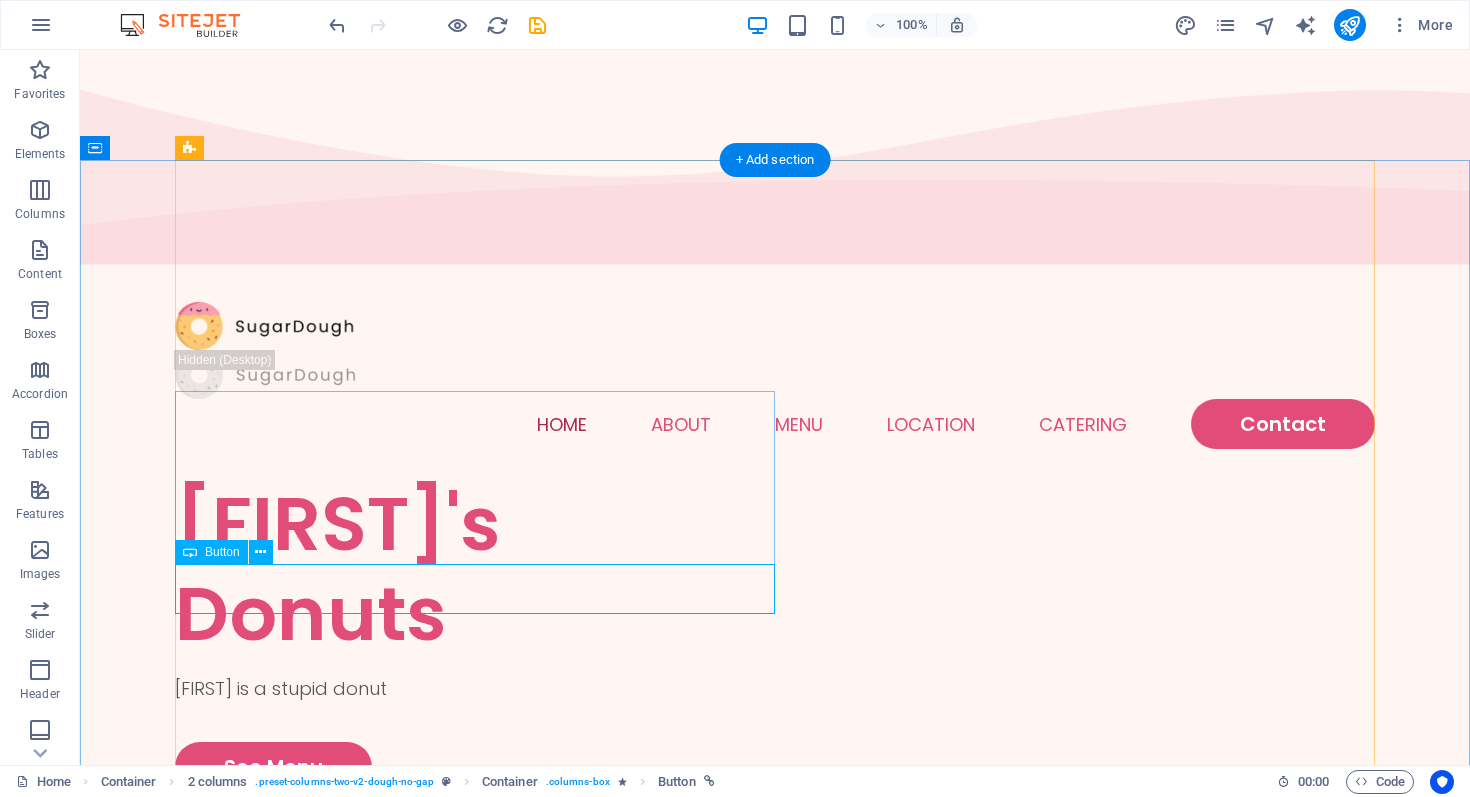 click on "See Menu" at bounding box center [475, 767] 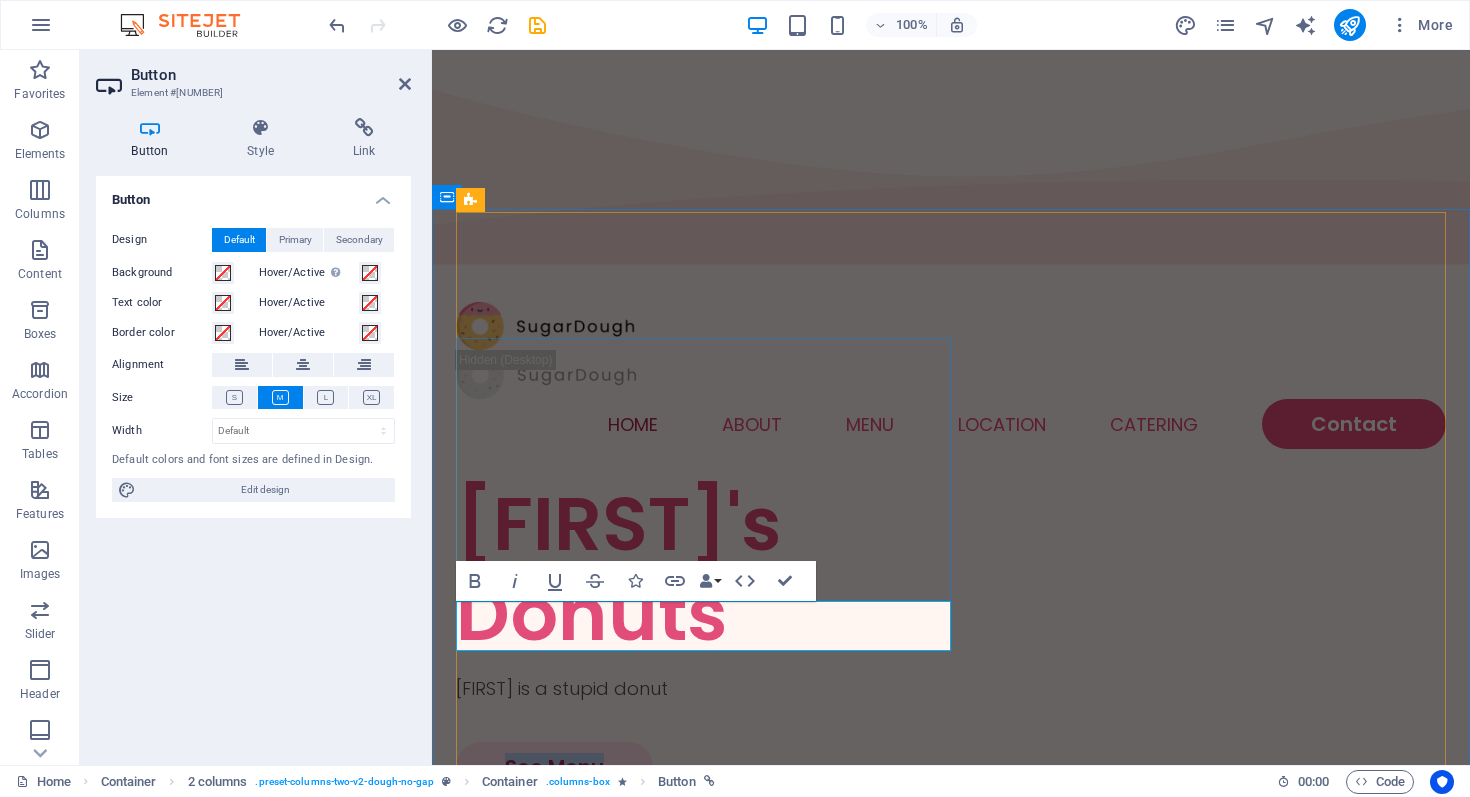 click on "See Menu" at bounding box center [554, 767] 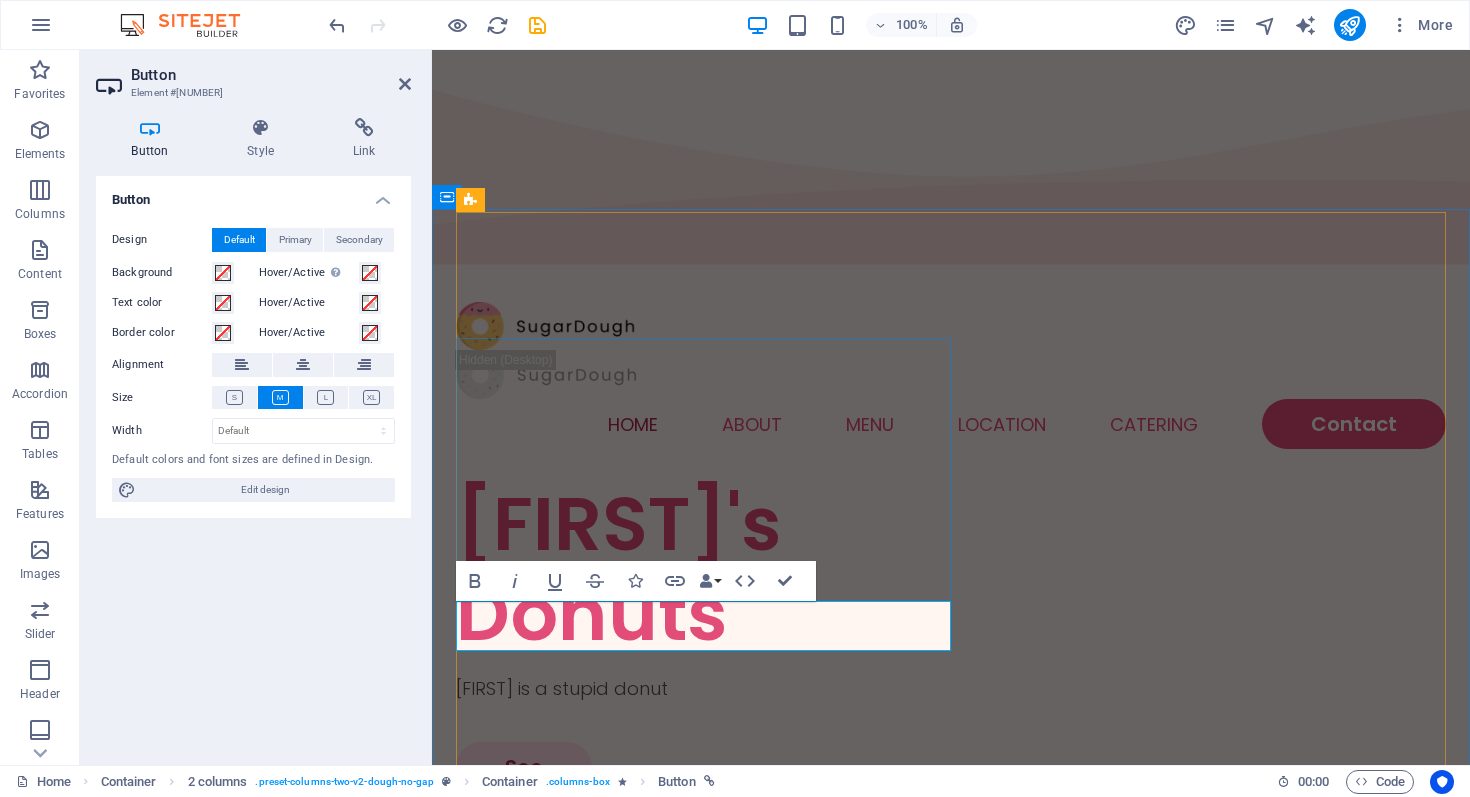 type 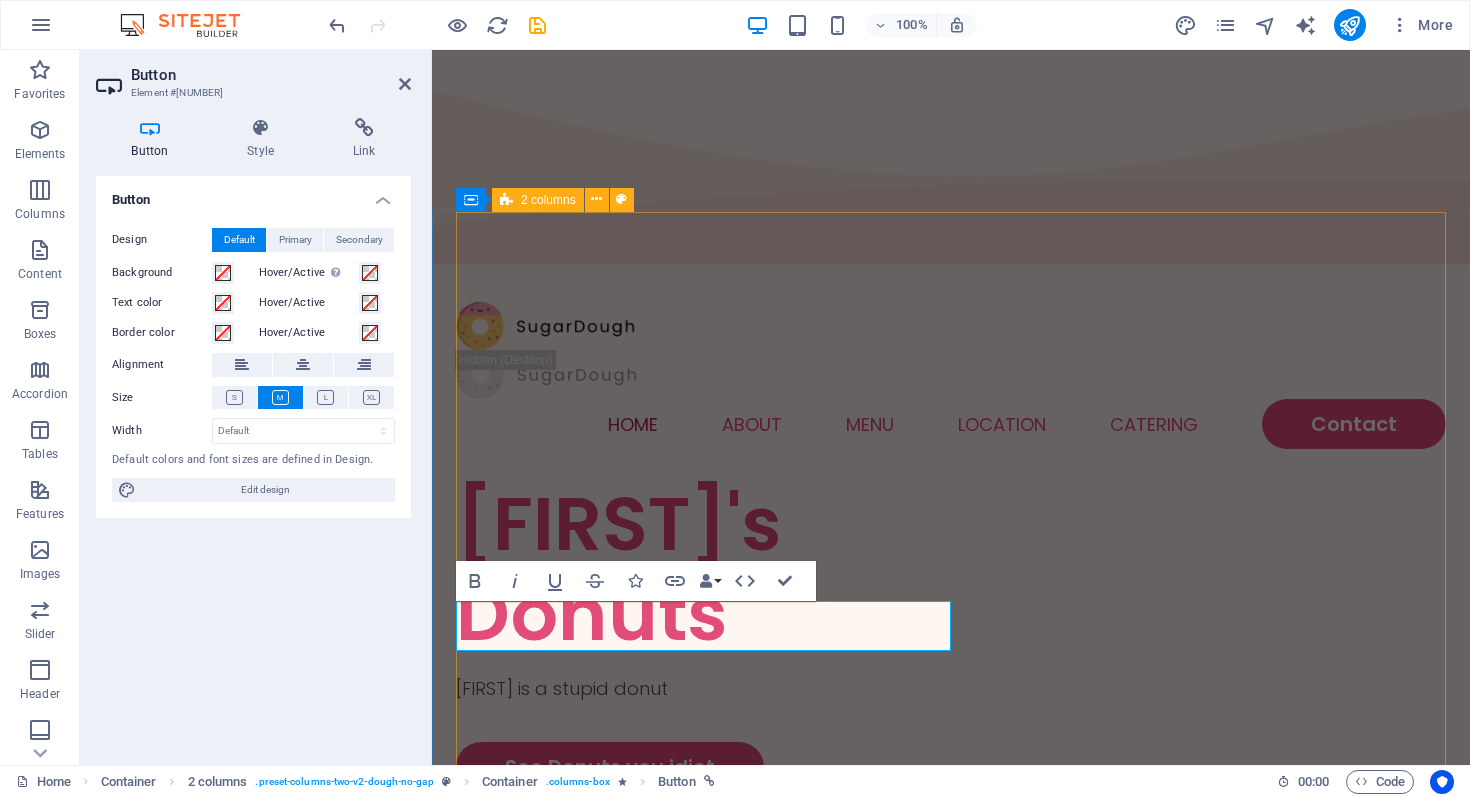 click on "[FIRST]'s Donuts [FIRST] is a stupid donut See Donuts you idiot" at bounding box center [951, 1220] 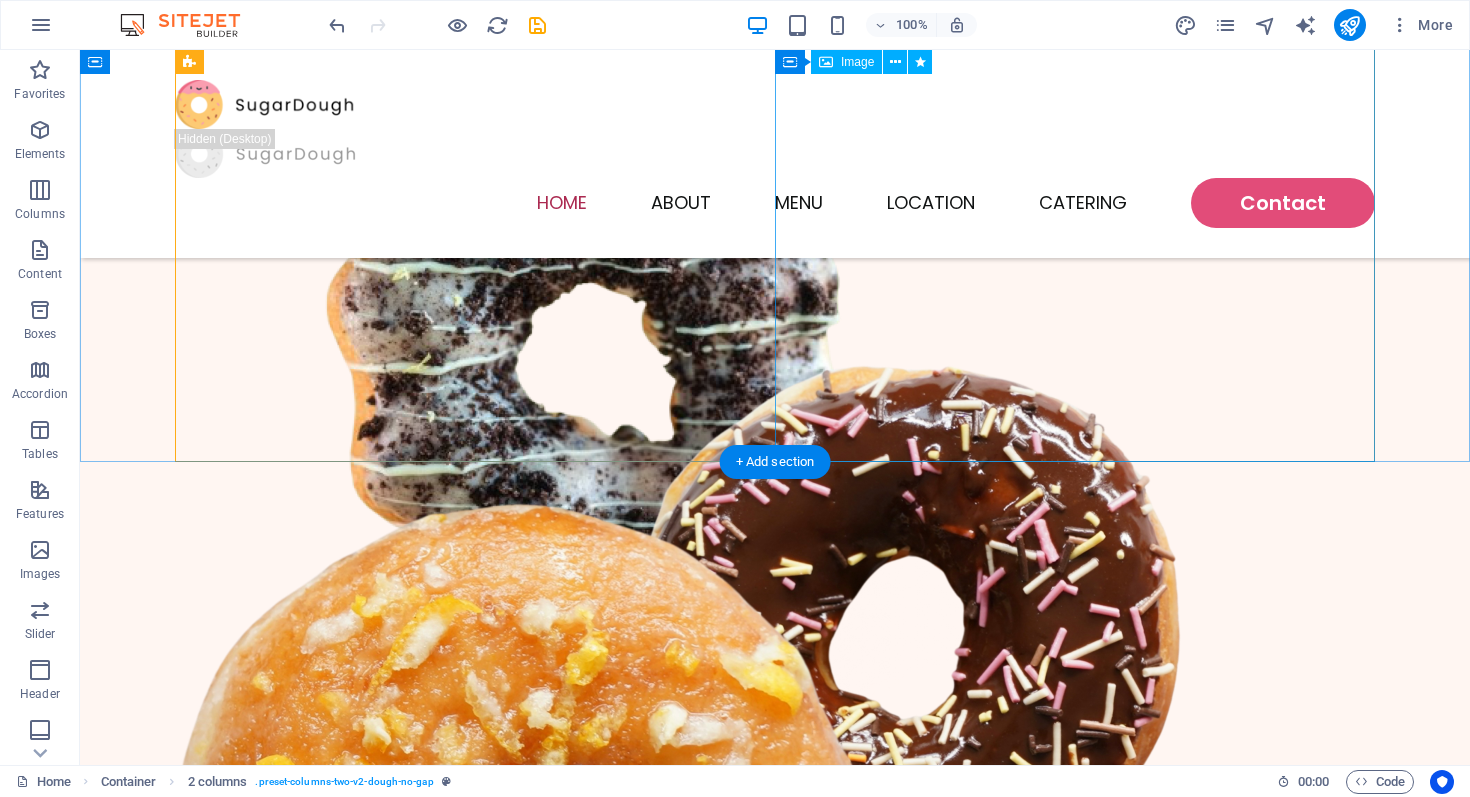 scroll, scrollTop: 0, scrollLeft: 0, axis: both 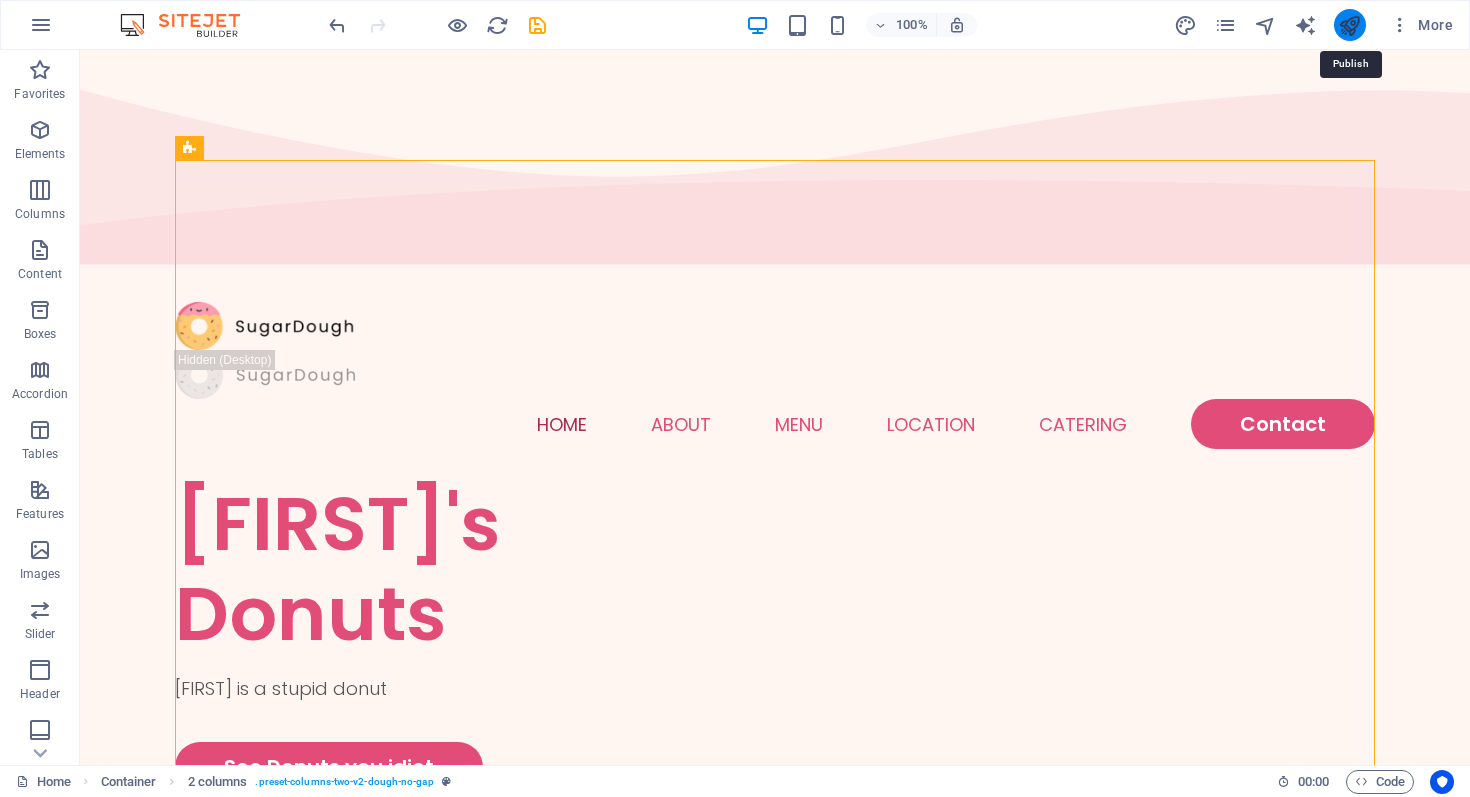click at bounding box center (1349, 25) 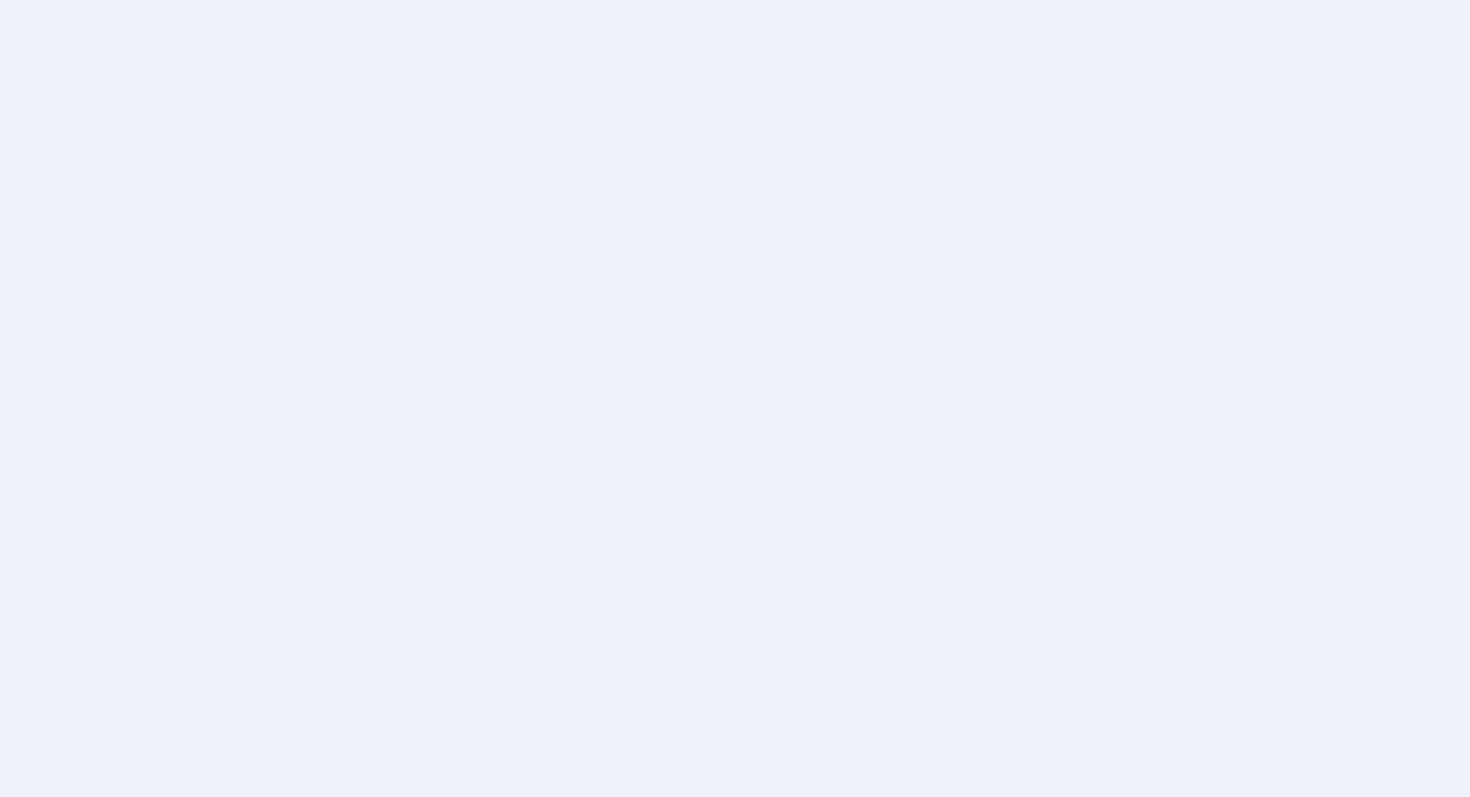 scroll, scrollTop: 0, scrollLeft: 0, axis: both 